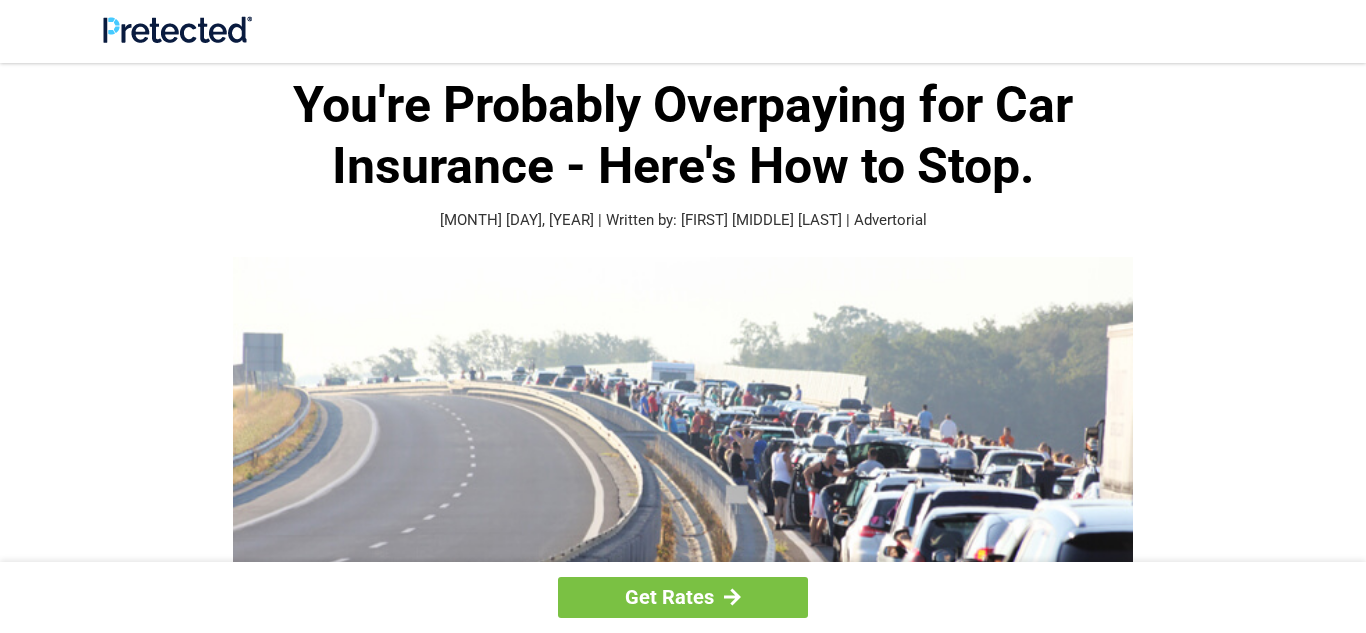 scroll, scrollTop: 0, scrollLeft: 0, axis: both 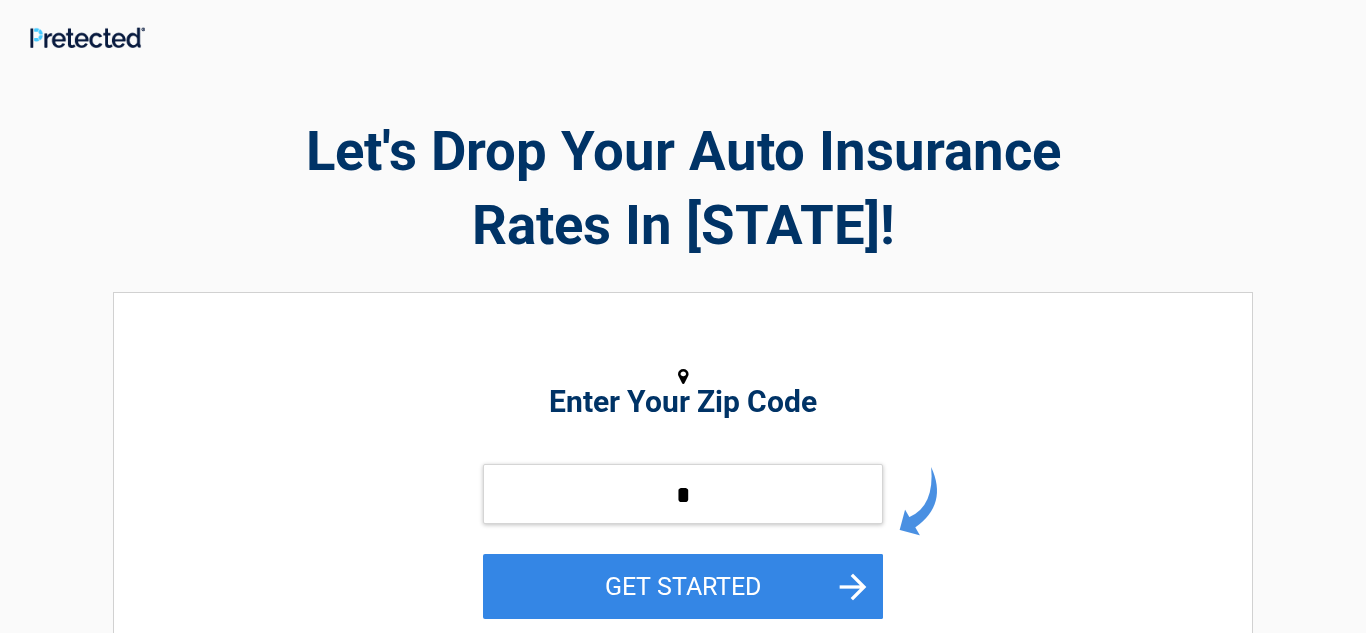 click on "*" at bounding box center (683, 494) 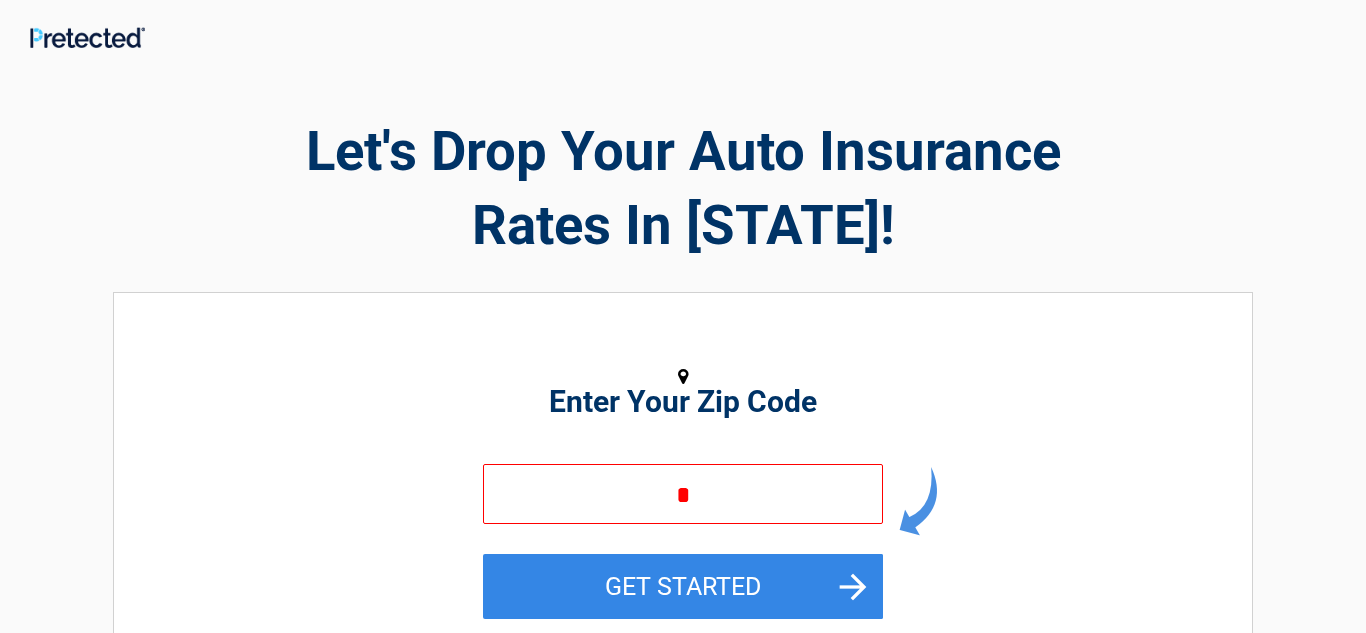 click on "**********" at bounding box center (683, 531) 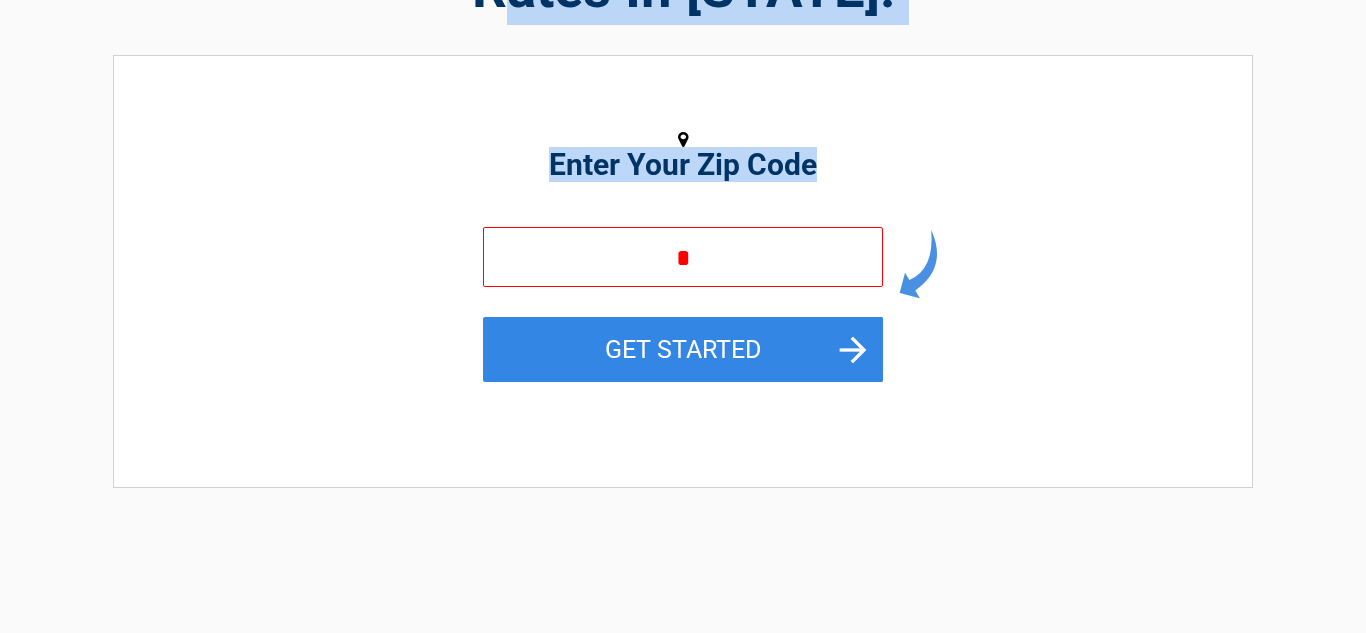 scroll, scrollTop: 0, scrollLeft: 0, axis: both 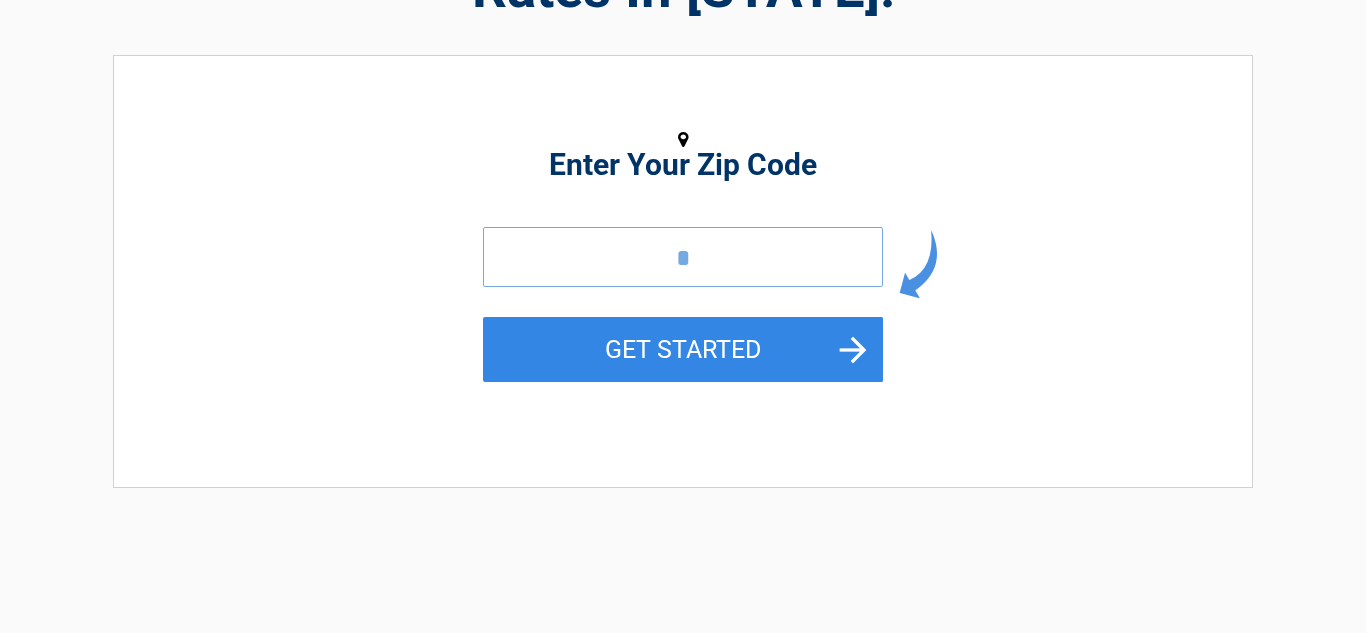 click on "*" at bounding box center (683, 257) 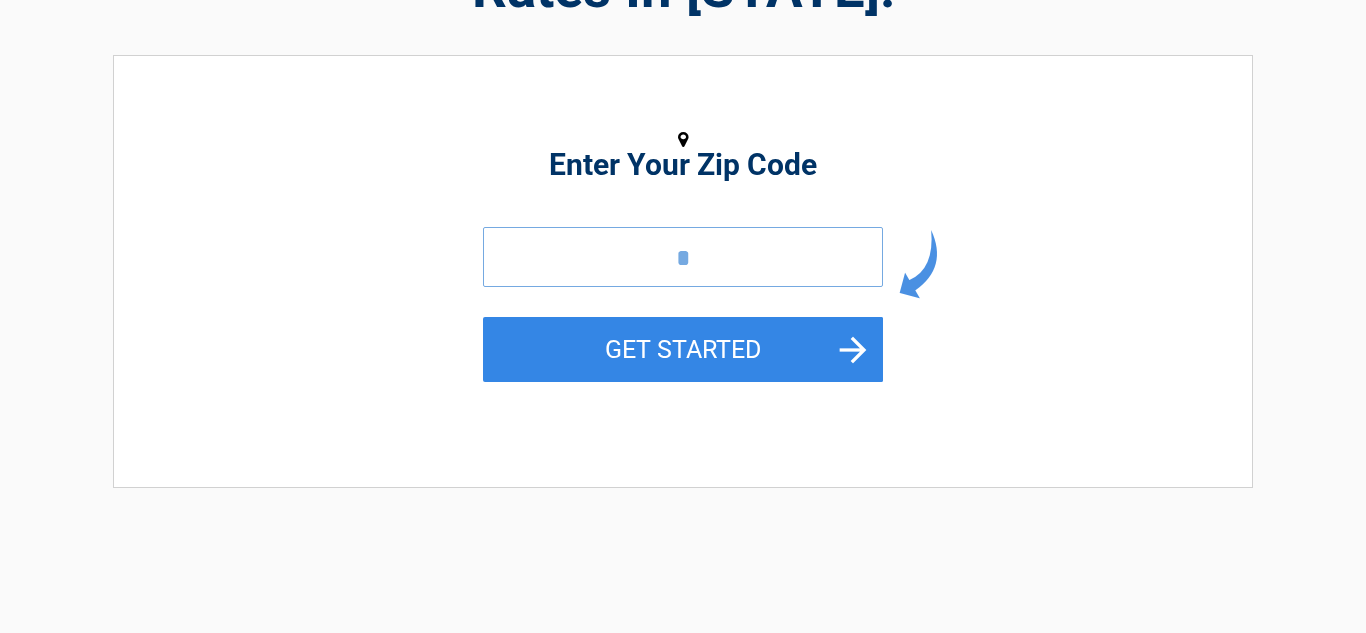 type on "*****" 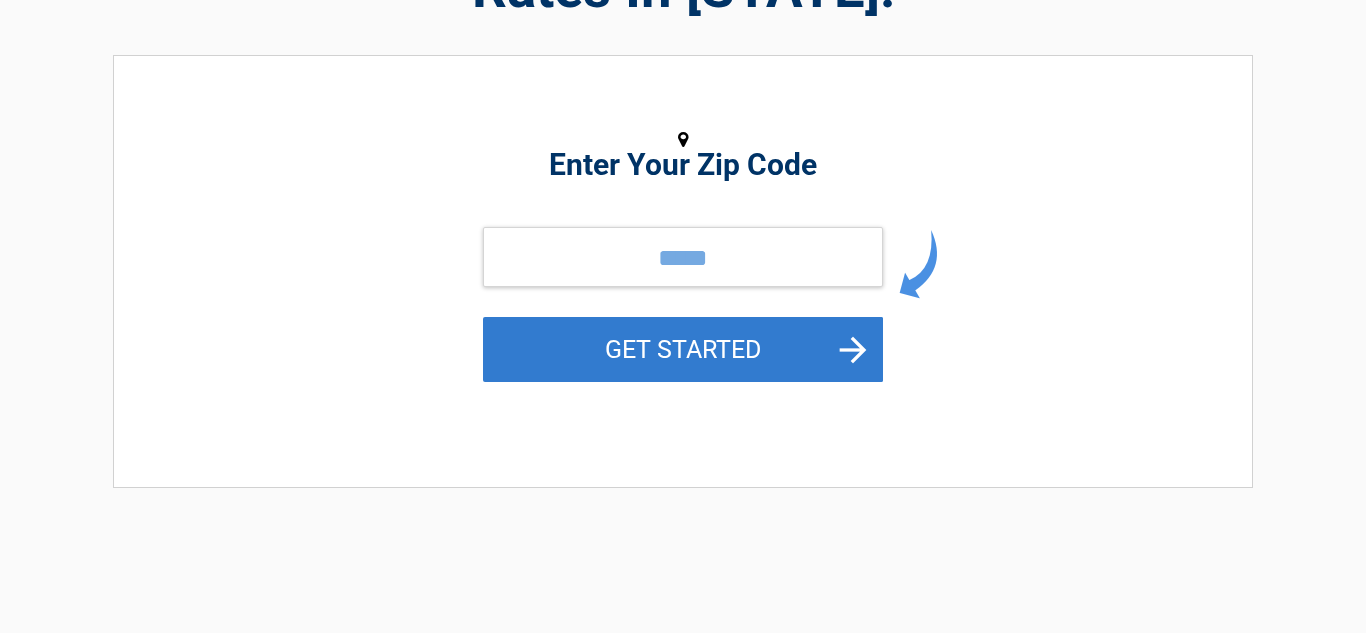click on "GET STARTED" at bounding box center (683, 349) 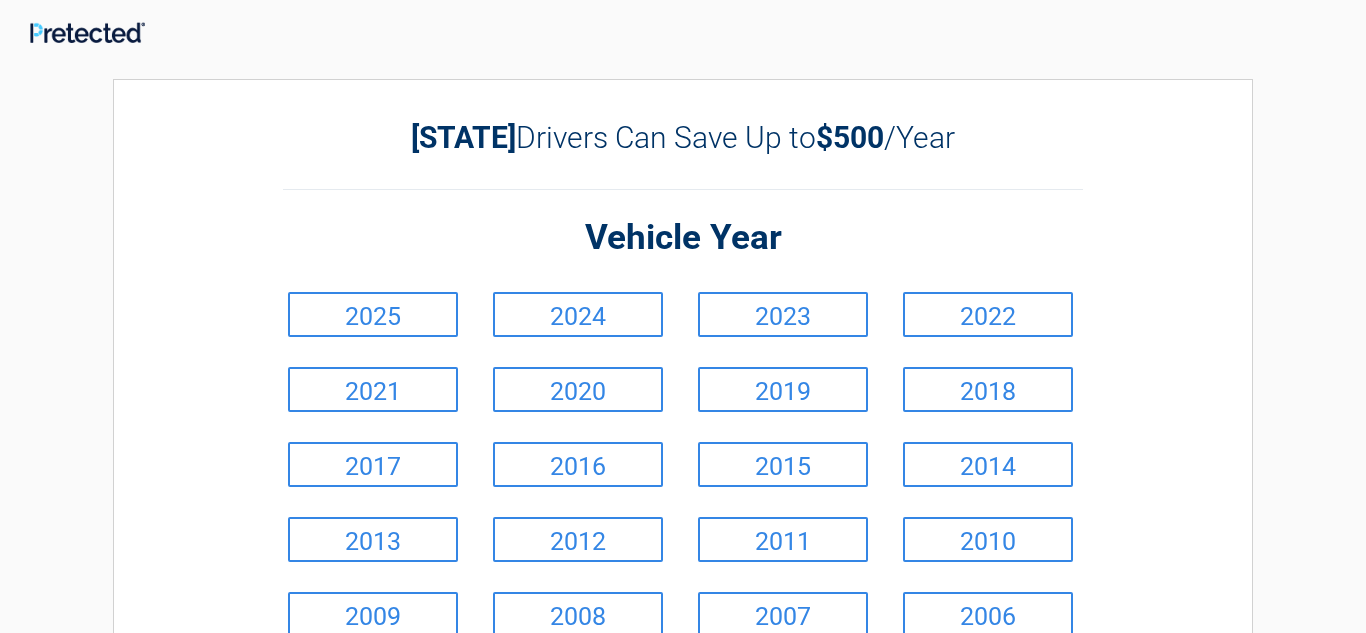 scroll, scrollTop: 0, scrollLeft: 0, axis: both 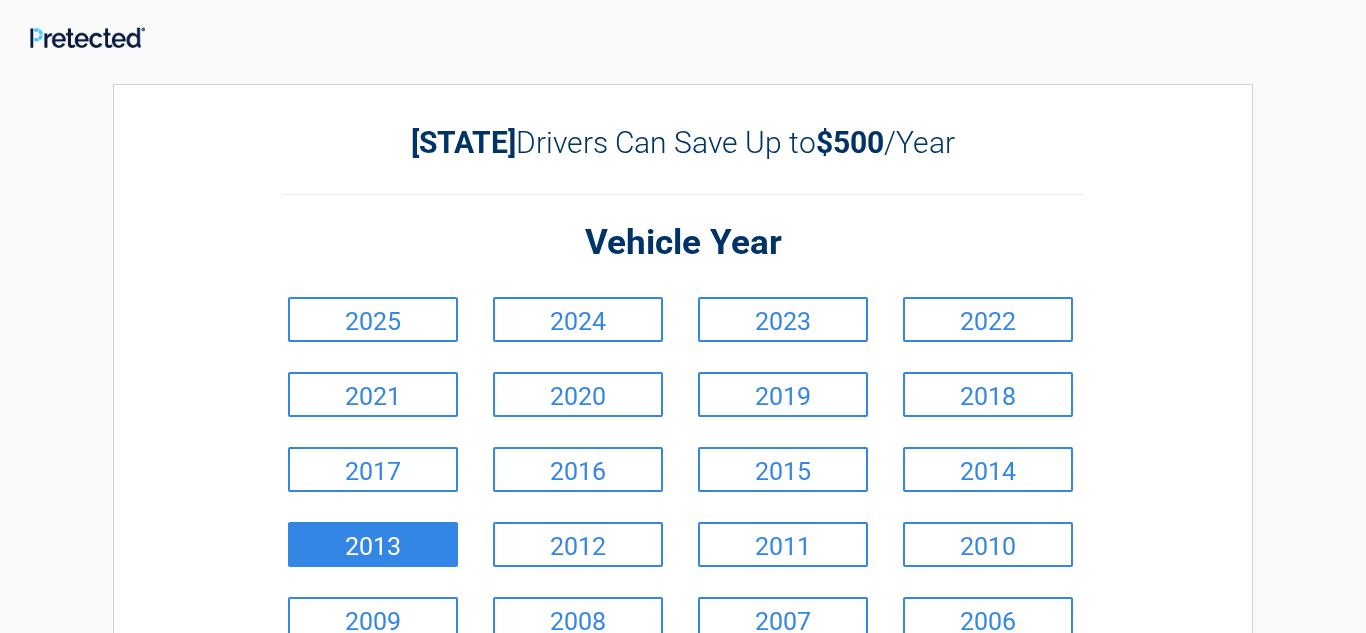 click on "2013" at bounding box center (373, 544) 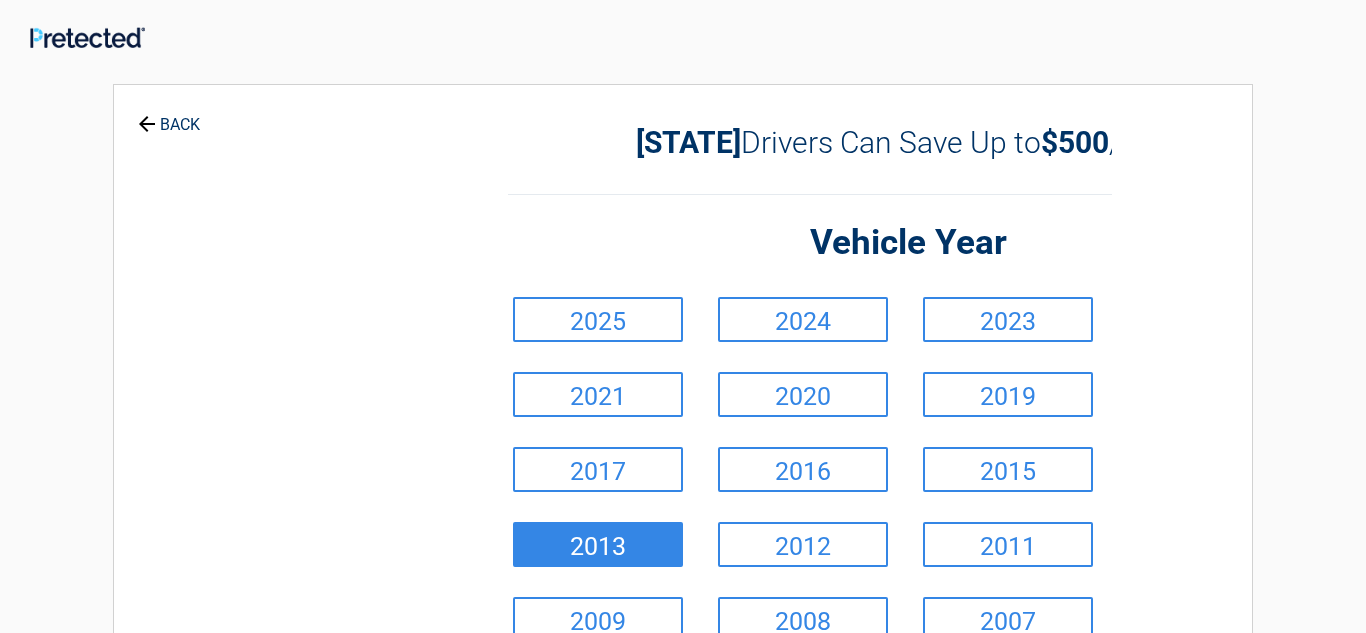 click on "**********" at bounding box center (683, 478) 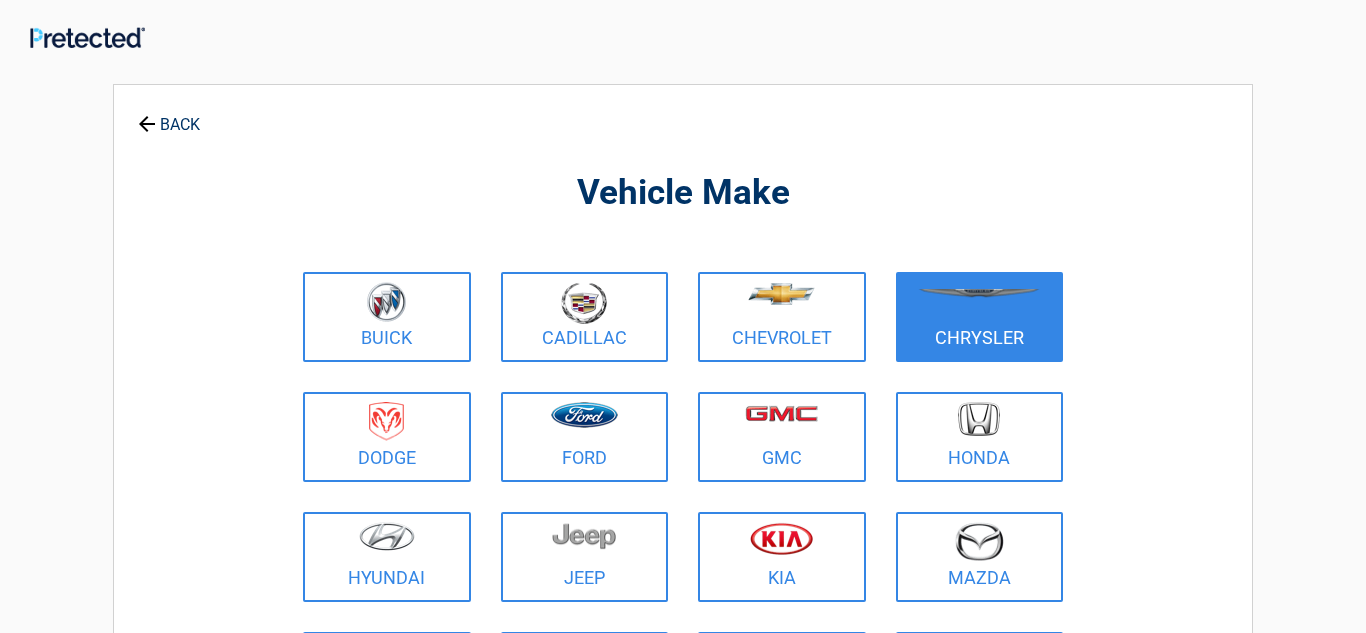 click on "Chrysler" at bounding box center [980, 317] 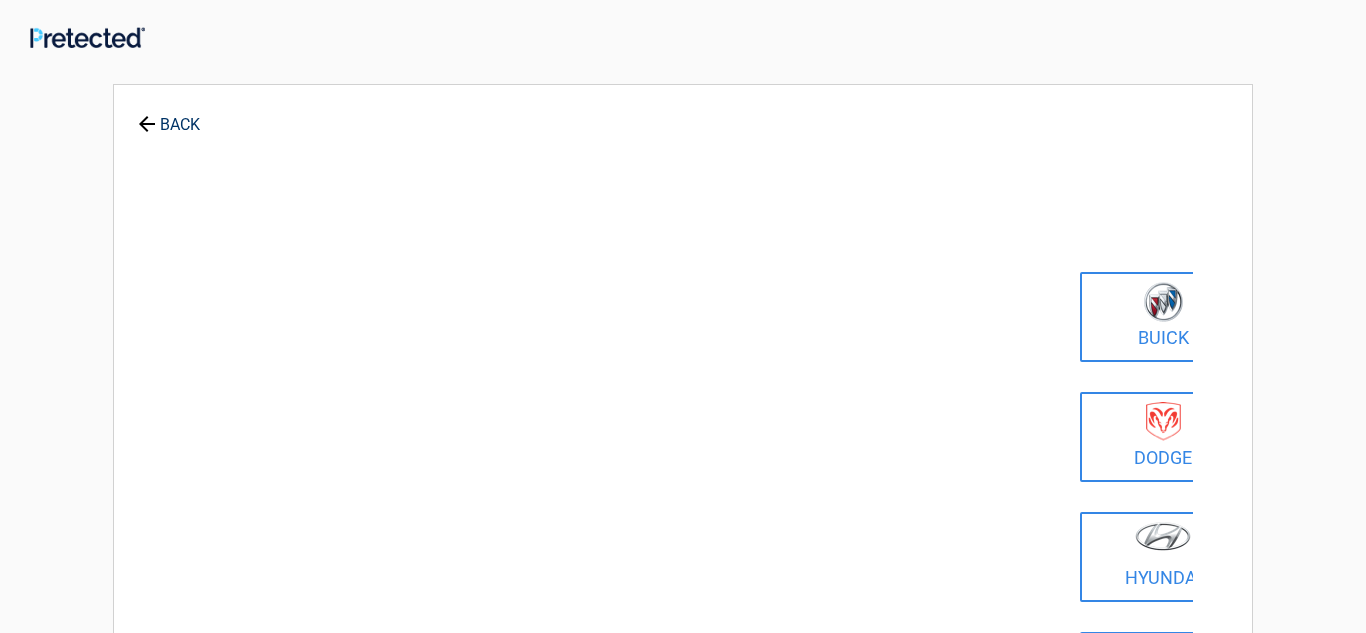 click on "**********" at bounding box center [683, 486] 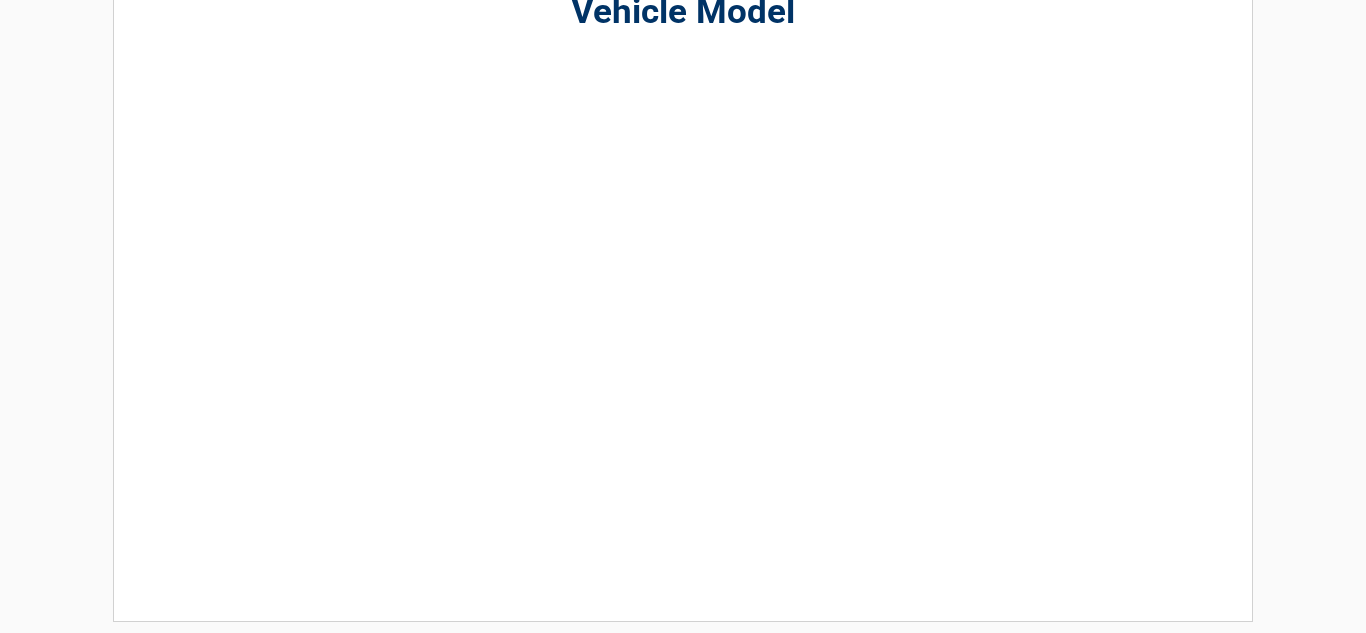 scroll, scrollTop: 188, scrollLeft: 0, axis: vertical 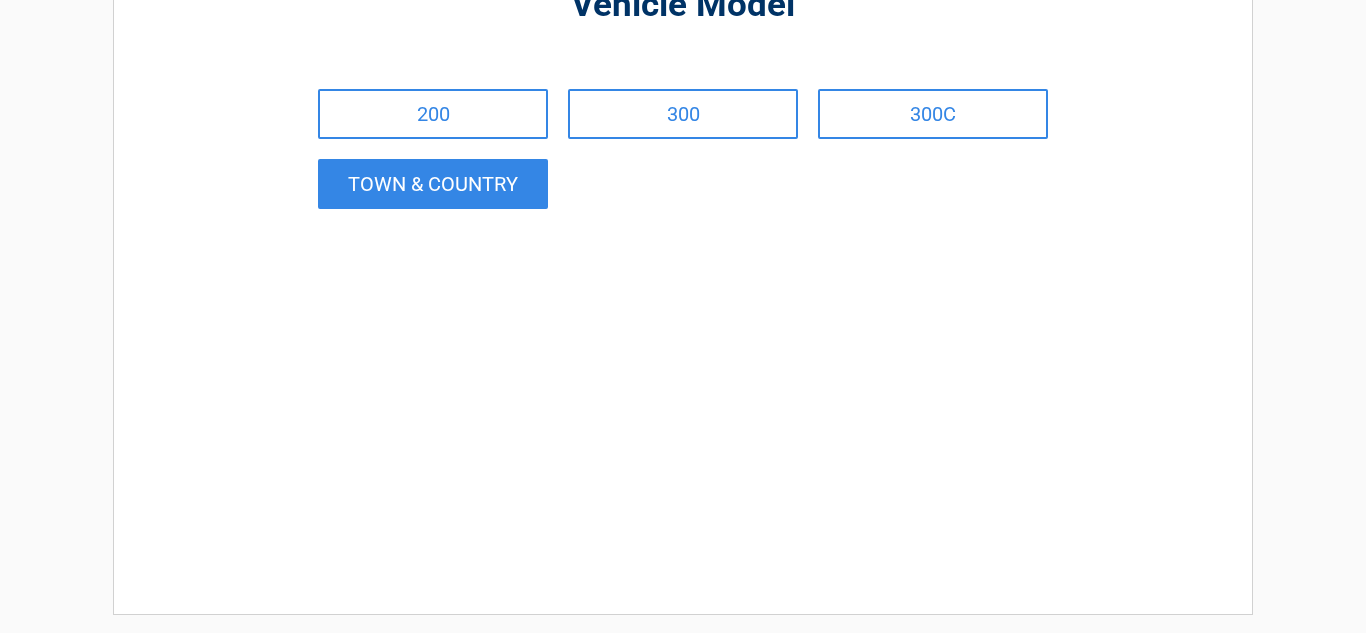 click on "TOWN & COUNTRY" at bounding box center (433, 184) 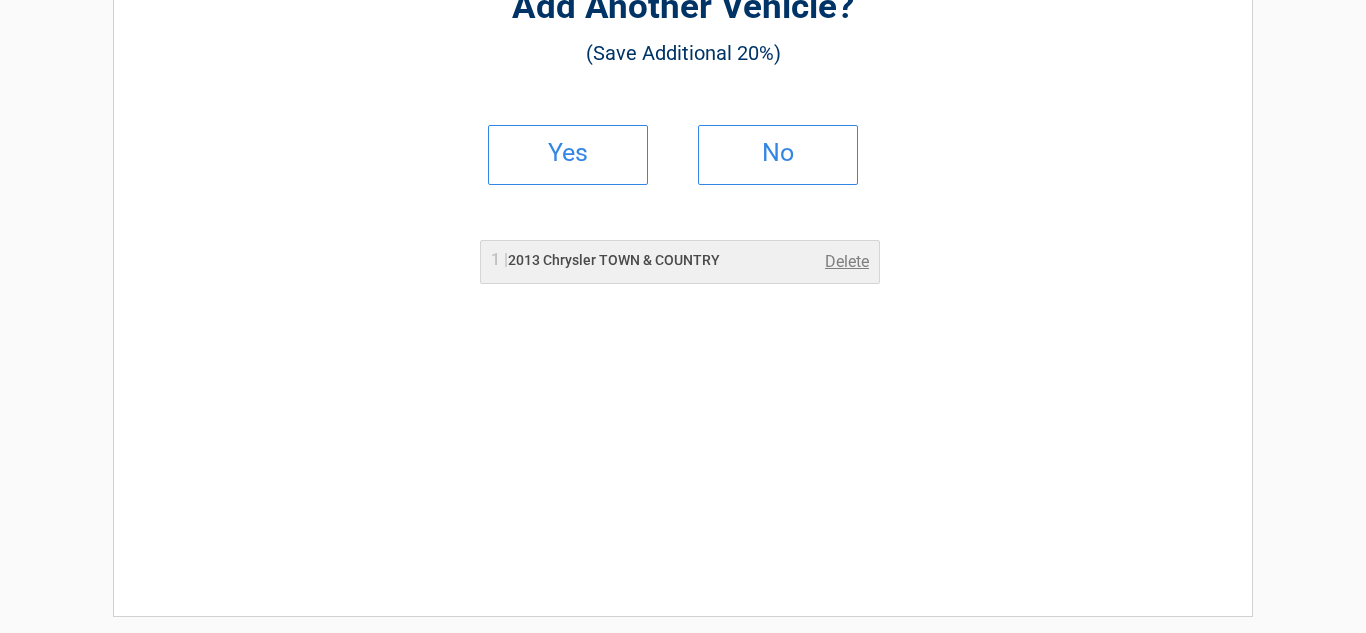 scroll, scrollTop: 0, scrollLeft: 0, axis: both 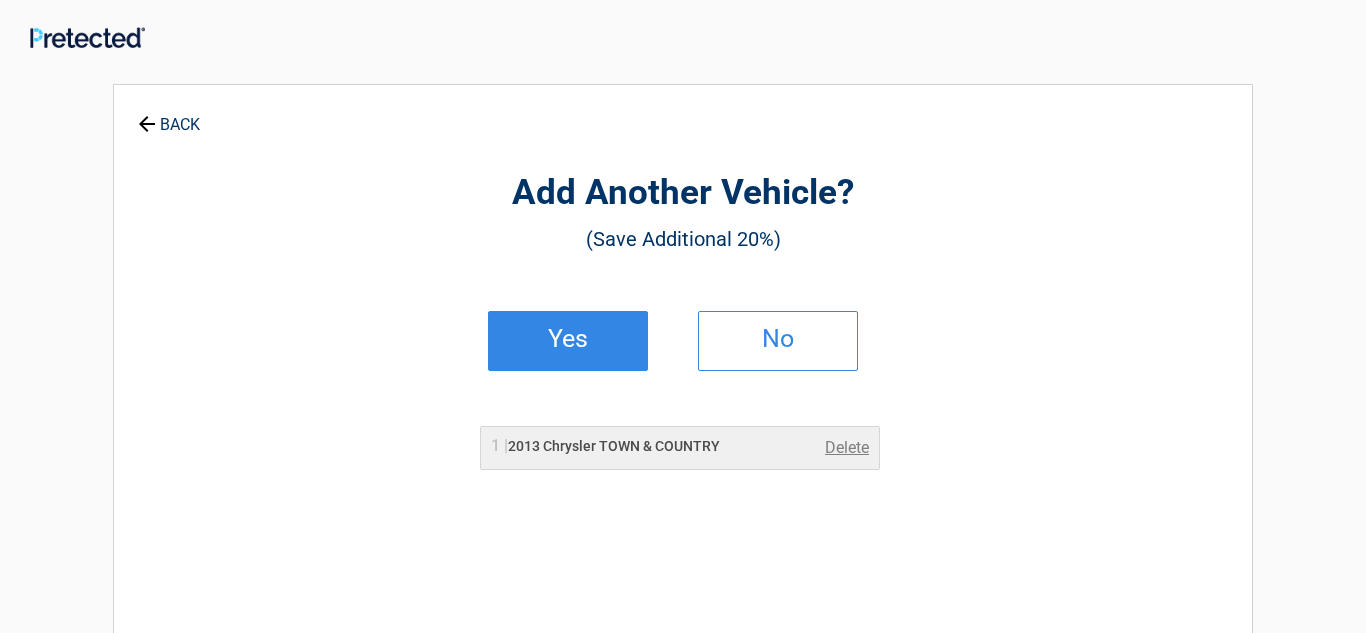 click on "Yes" at bounding box center [568, 341] 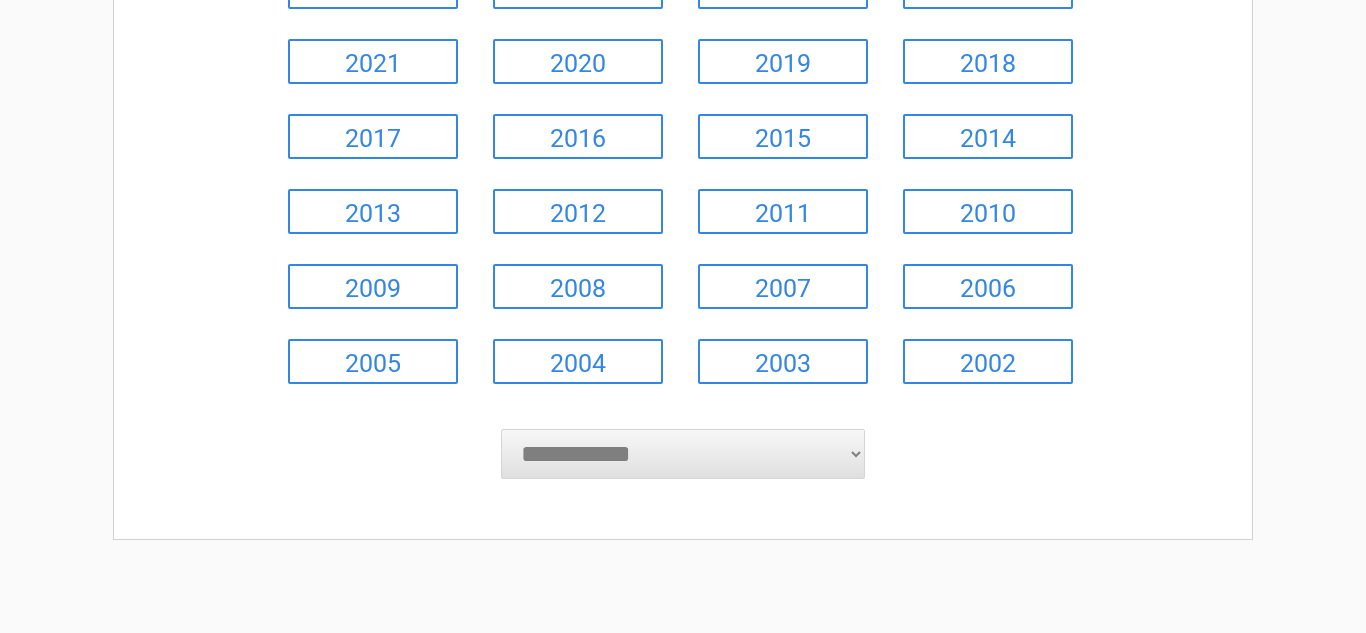 scroll, scrollTop: 340, scrollLeft: 0, axis: vertical 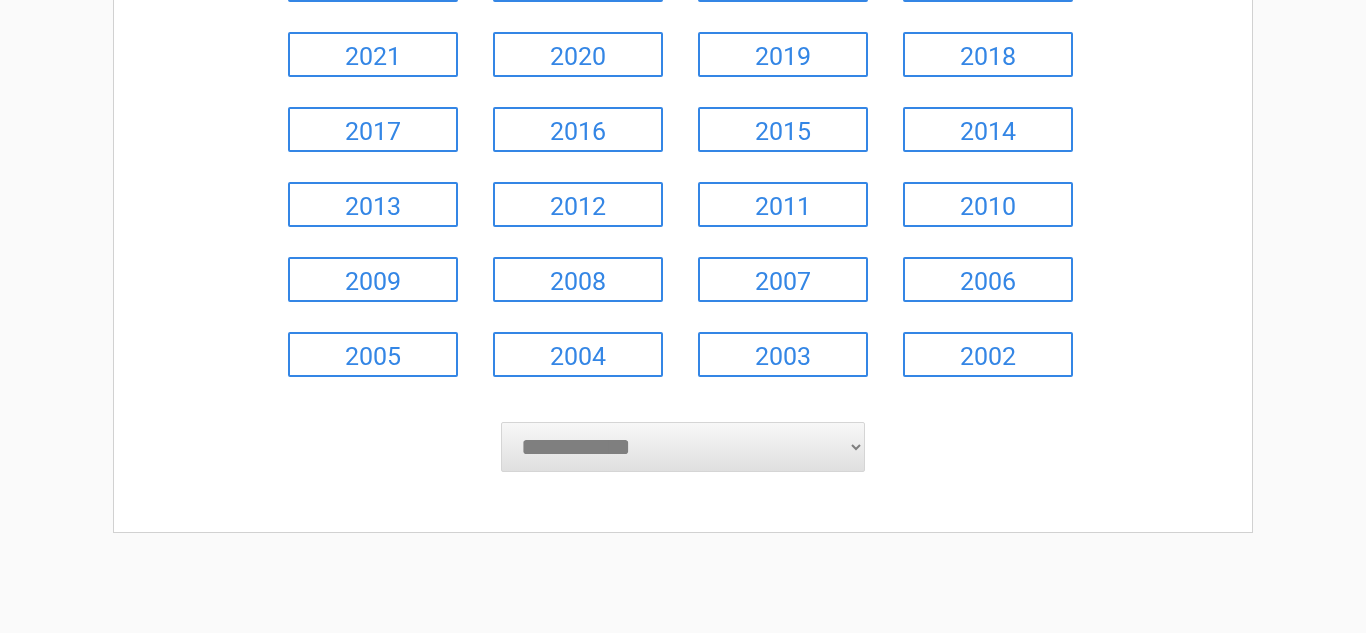 click on "**********" at bounding box center [683, 447] 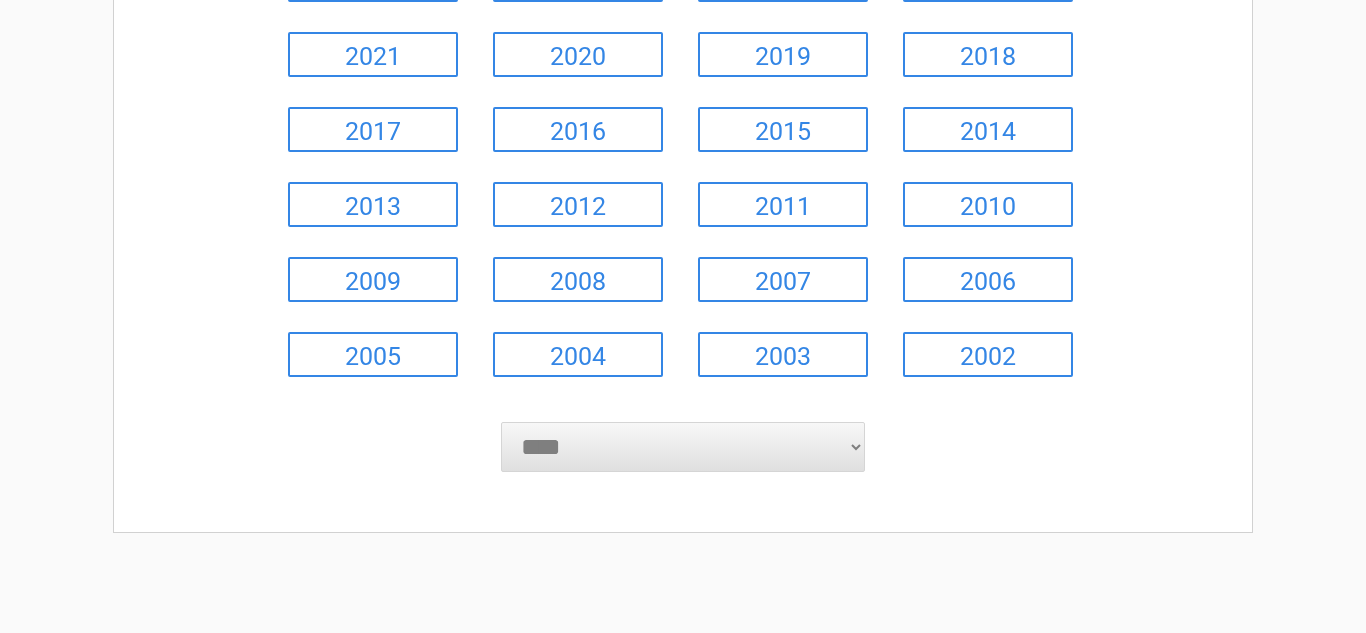 click on "**********" at bounding box center [683, 447] 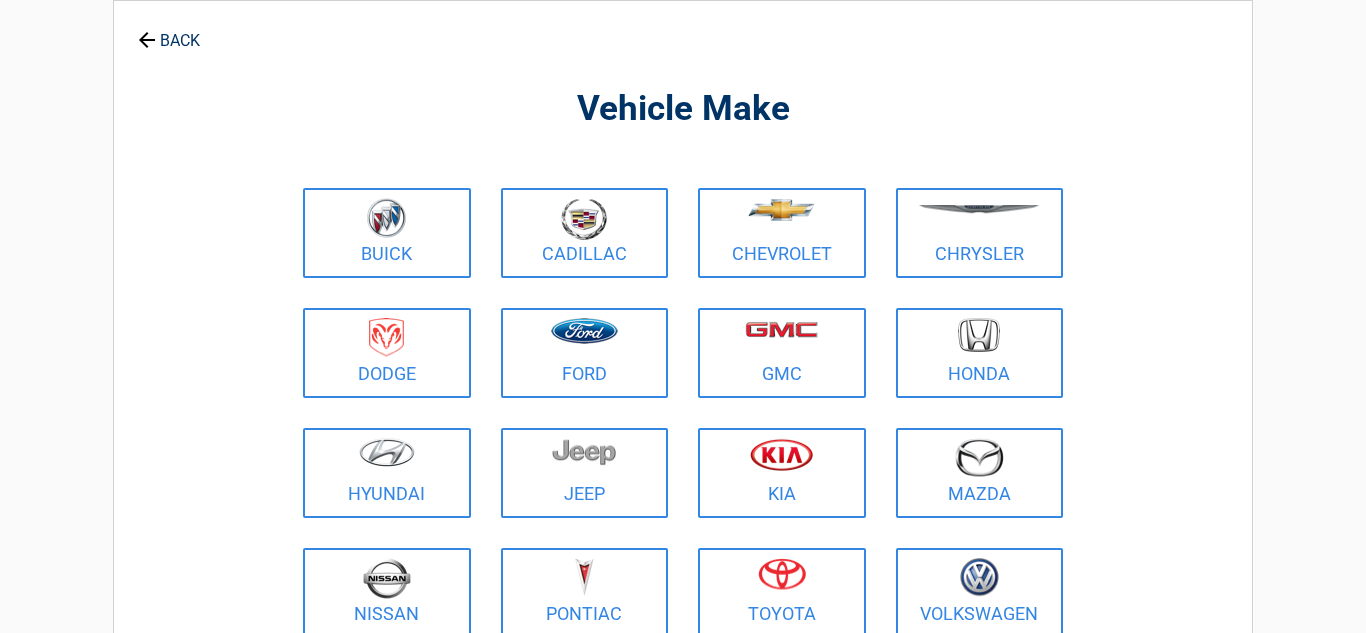 scroll, scrollTop: 0, scrollLeft: 0, axis: both 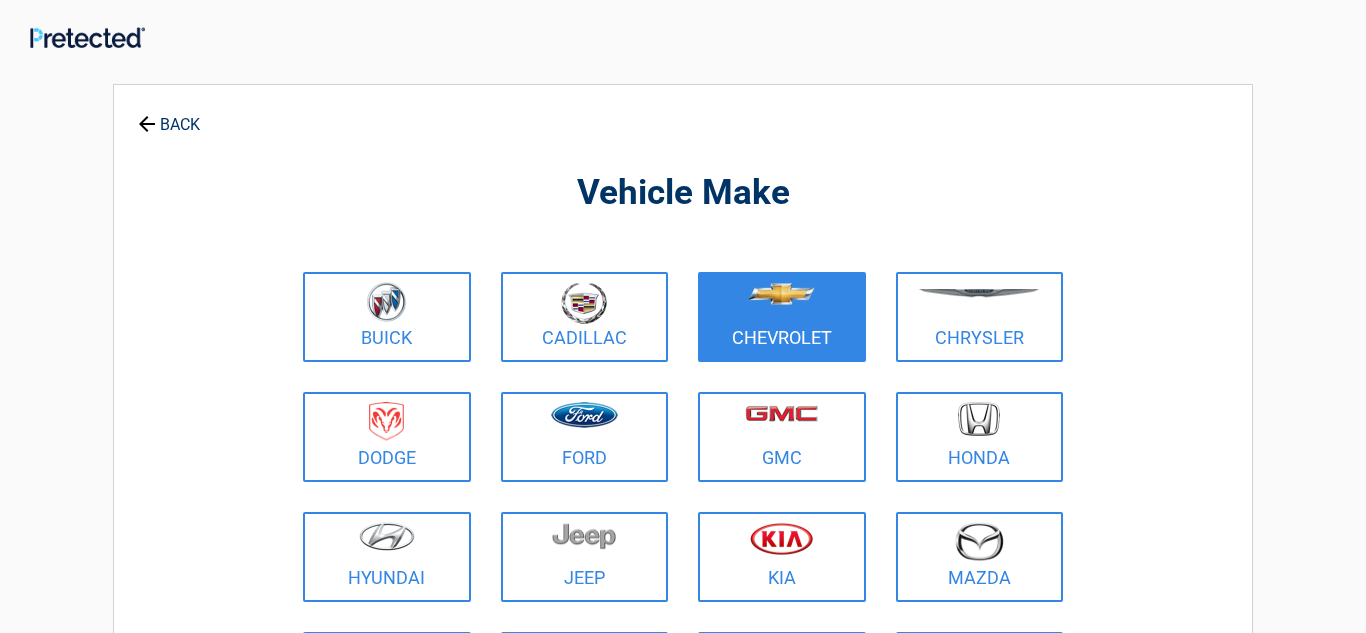 click on "Chevrolet" at bounding box center [782, 317] 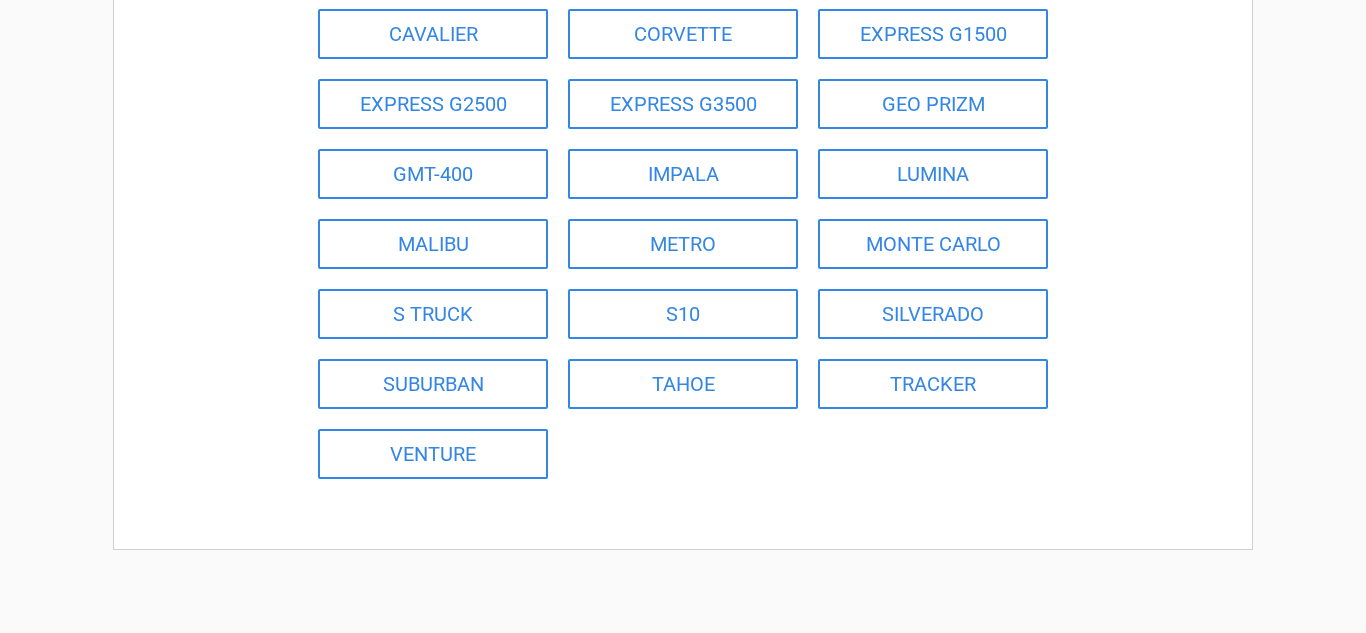 scroll, scrollTop: 357, scrollLeft: 0, axis: vertical 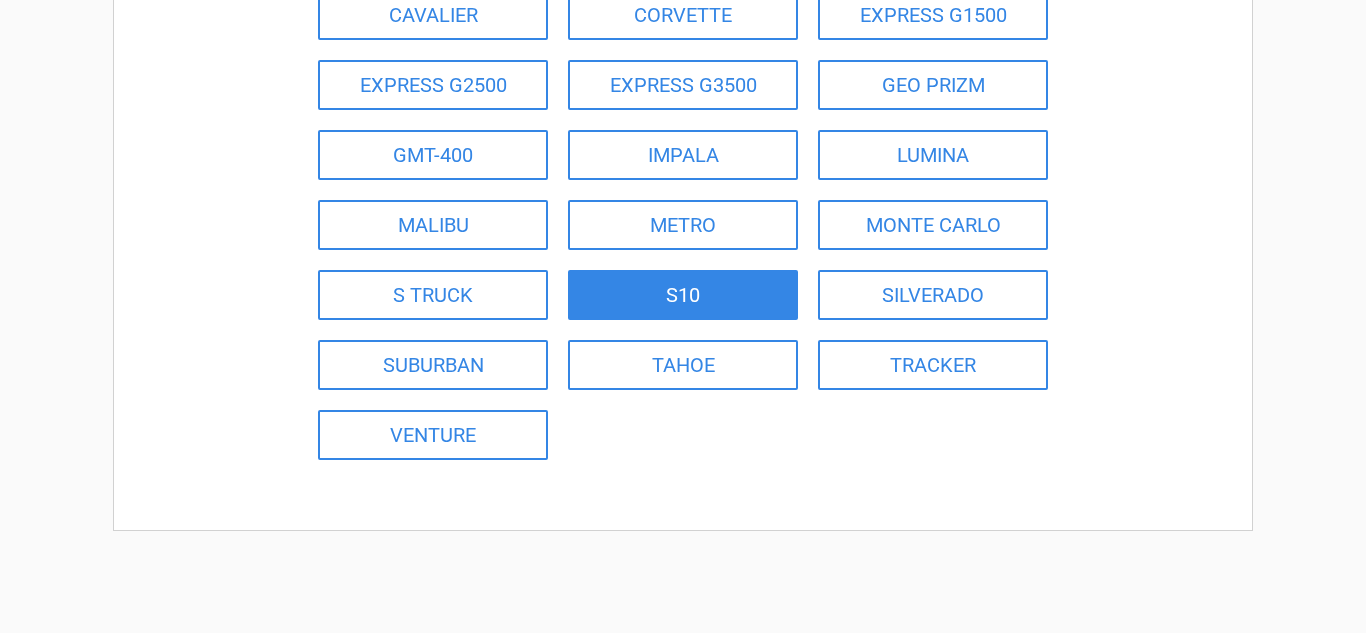 click on "S10" at bounding box center [683, 295] 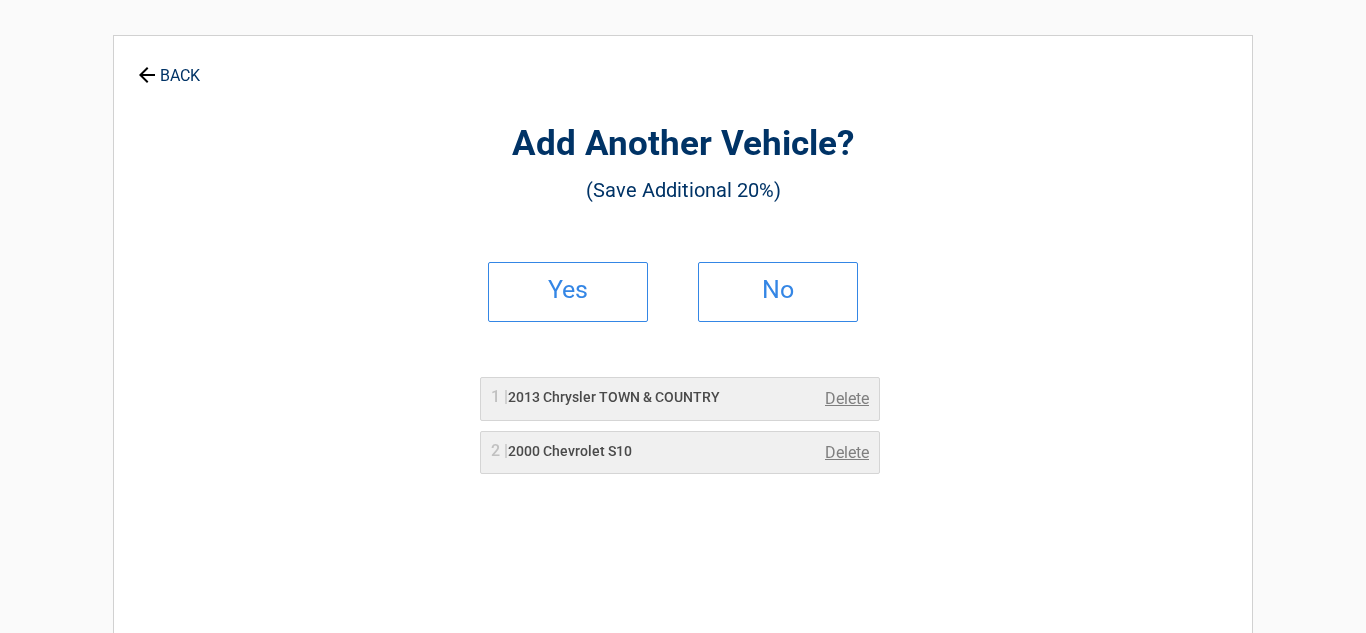 scroll, scrollTop: 0, scrollLeft: 0, axis: both 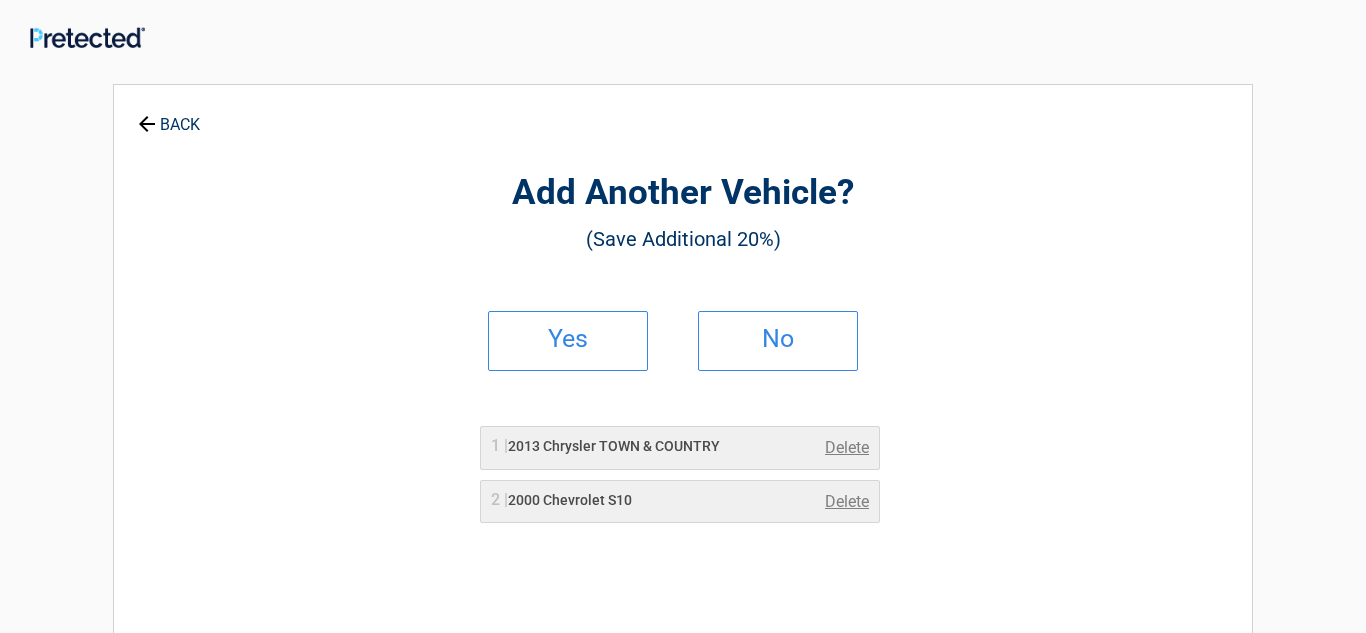 drag, startPoint x: 752, startPoint y: 329, endPoint x: 734, endPoint y: 296, distance: 37.589893 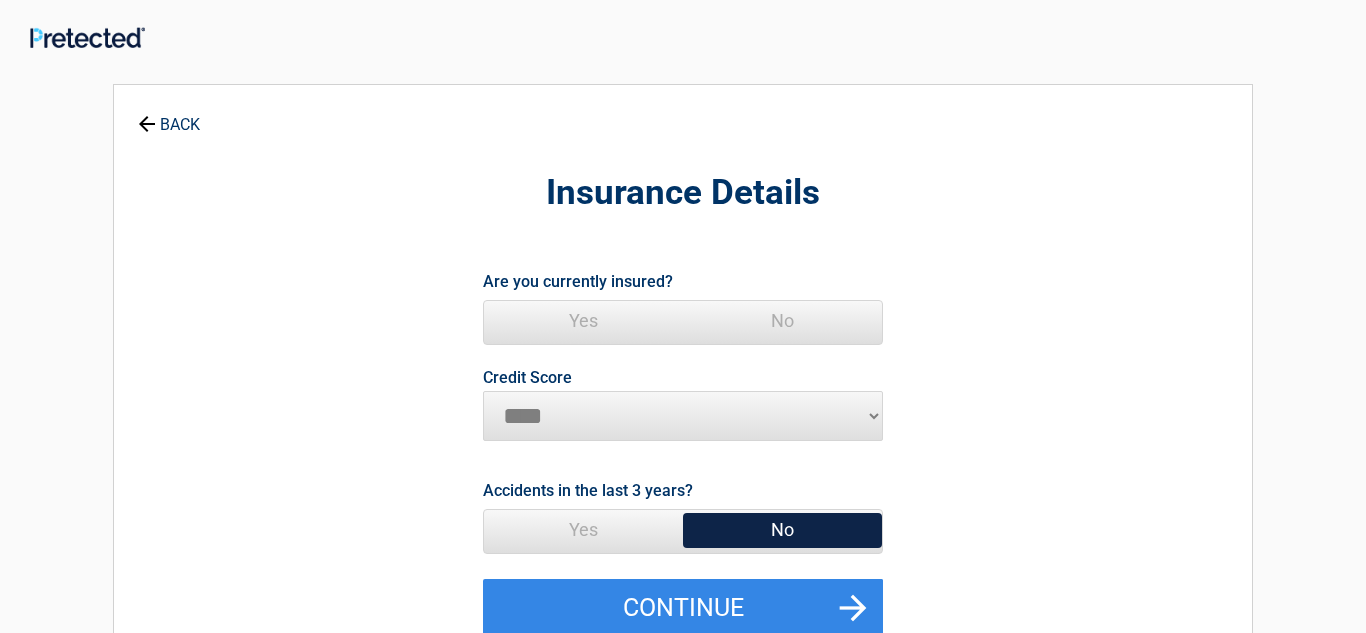 click on "Yes" at bounding box center [583, 321] 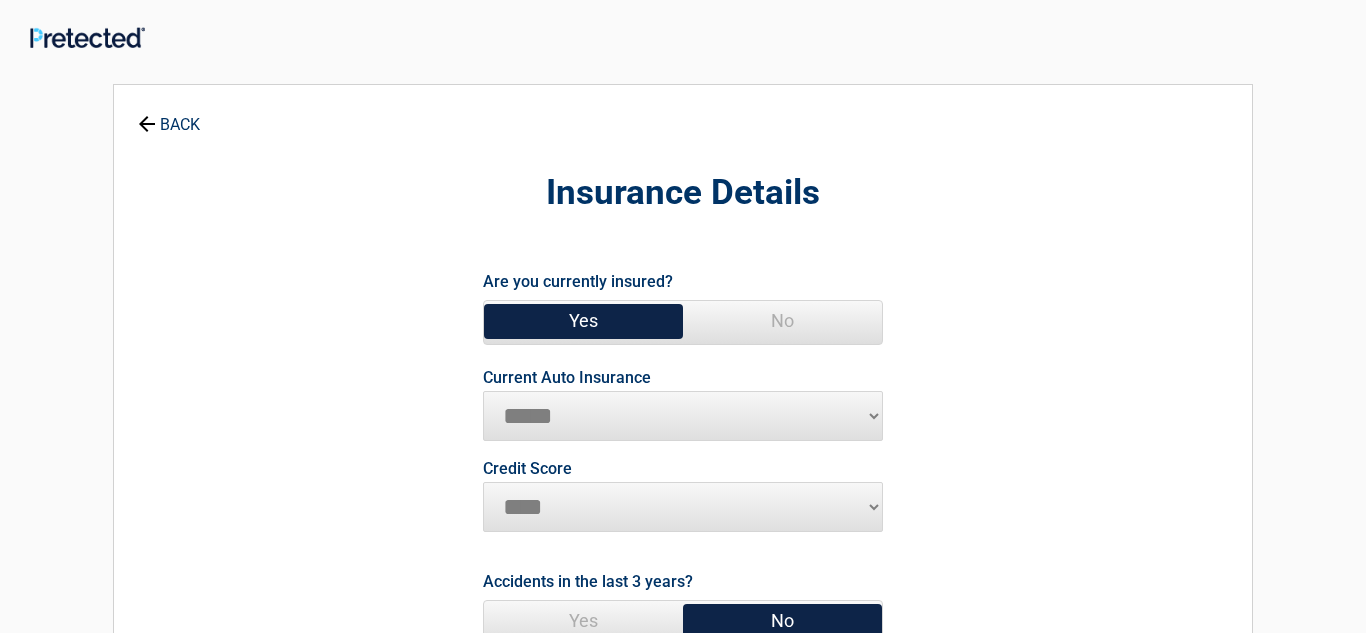 click on "**********" at bounding box center (683, 416) 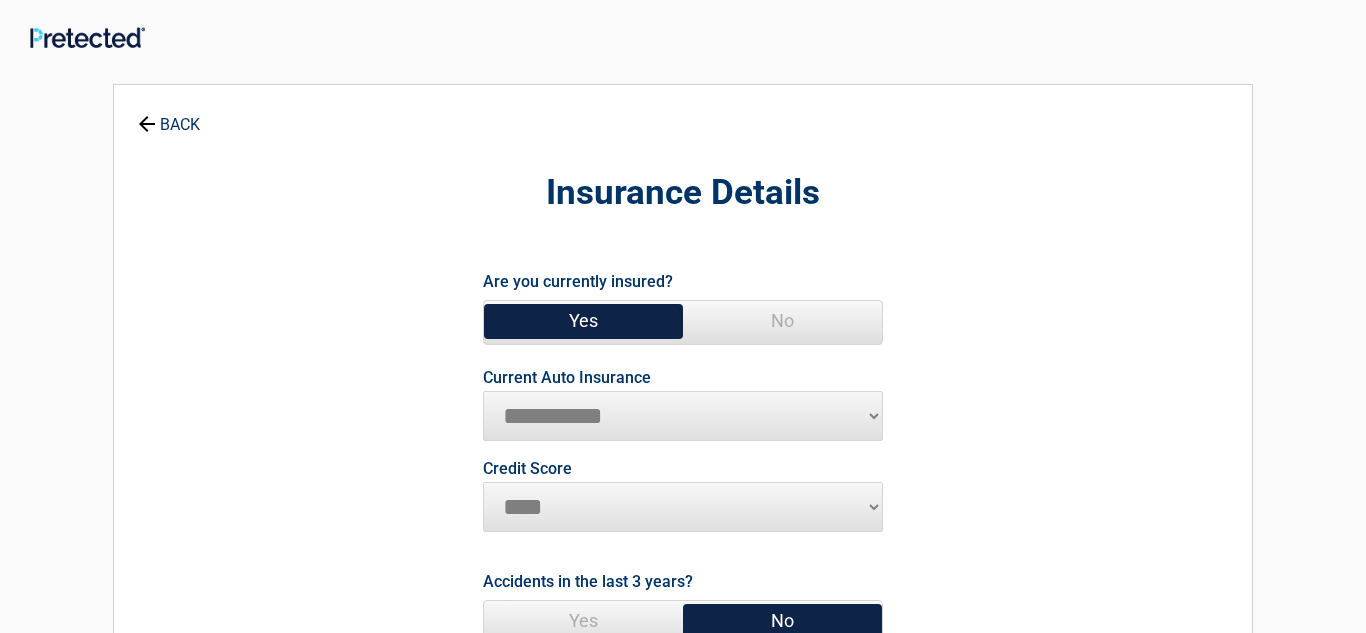 click on "**********" at bounding box center [683, 416] 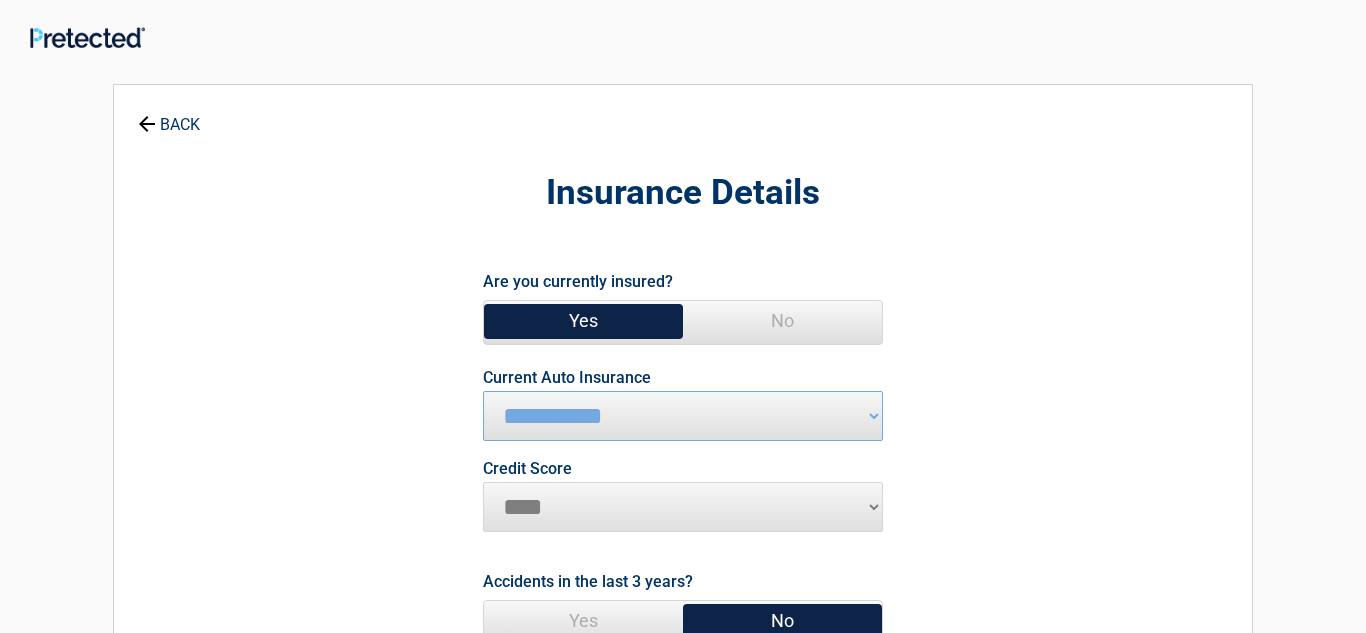 click on "*********
****
*******
****" at bounding box center (683, 507) 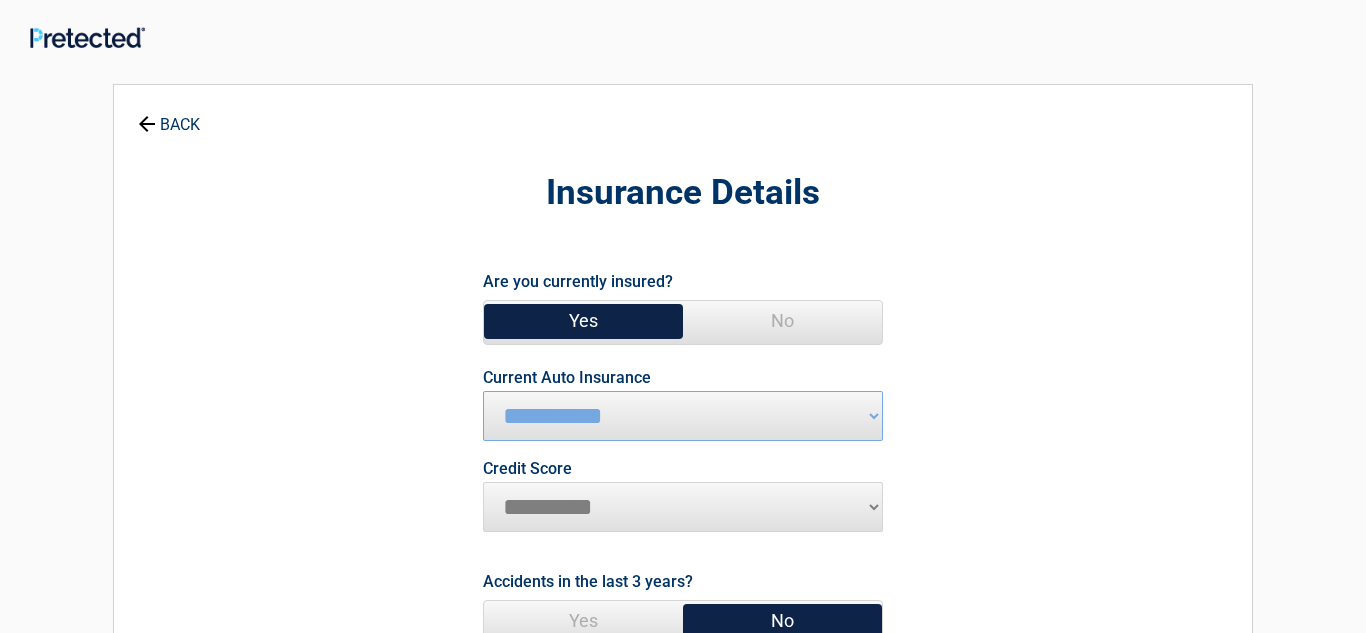 click on "*********
****
*******
****" at bounding box center [683, 507] 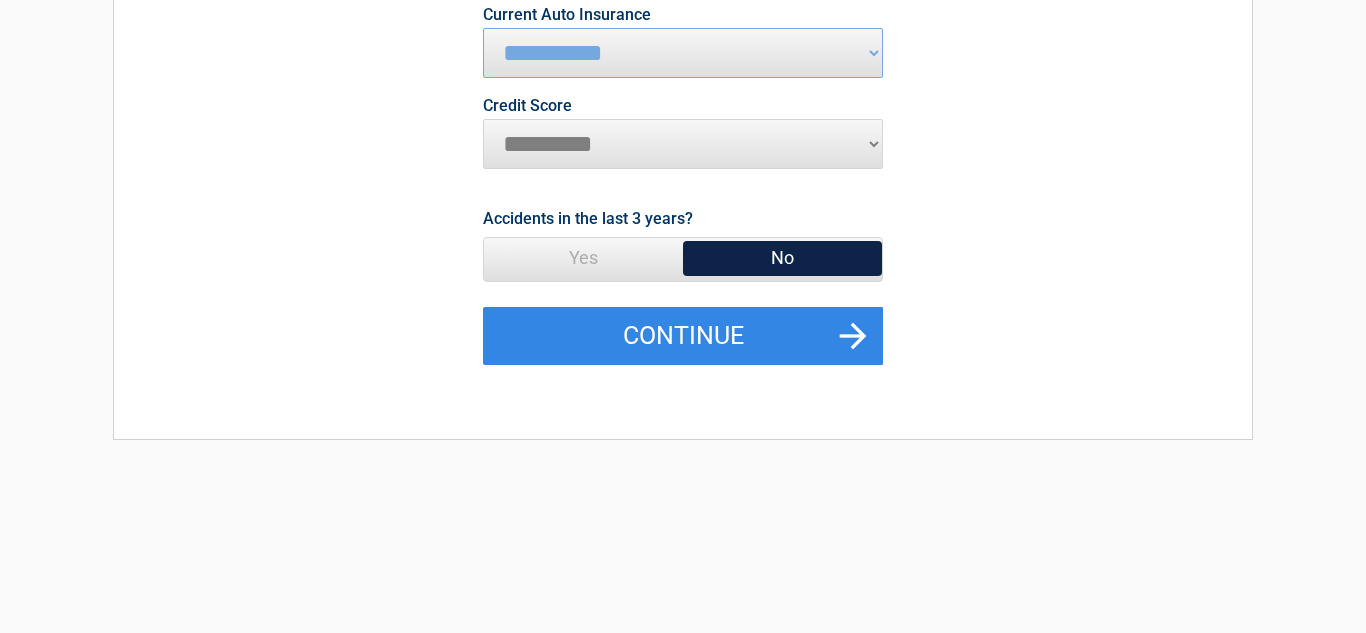 scroll, scrollTop: 383, scrollLeft: 0, axis: vertical 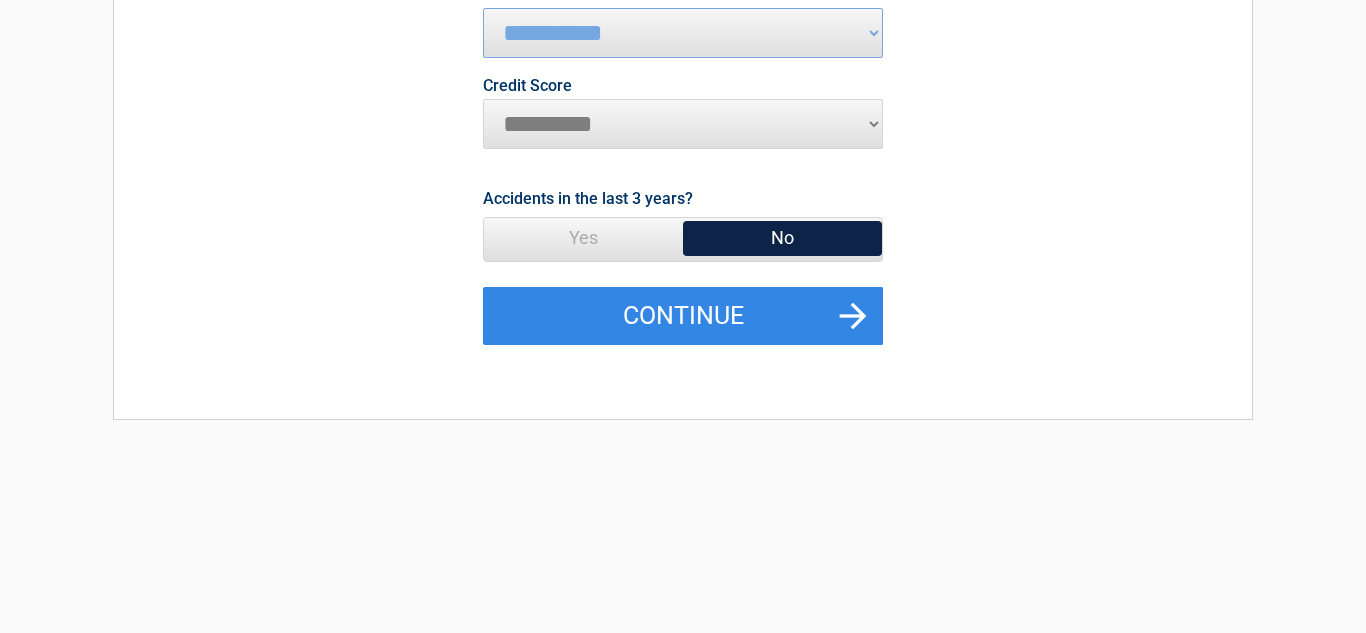 click on "No" at bounding box center (782, 238) 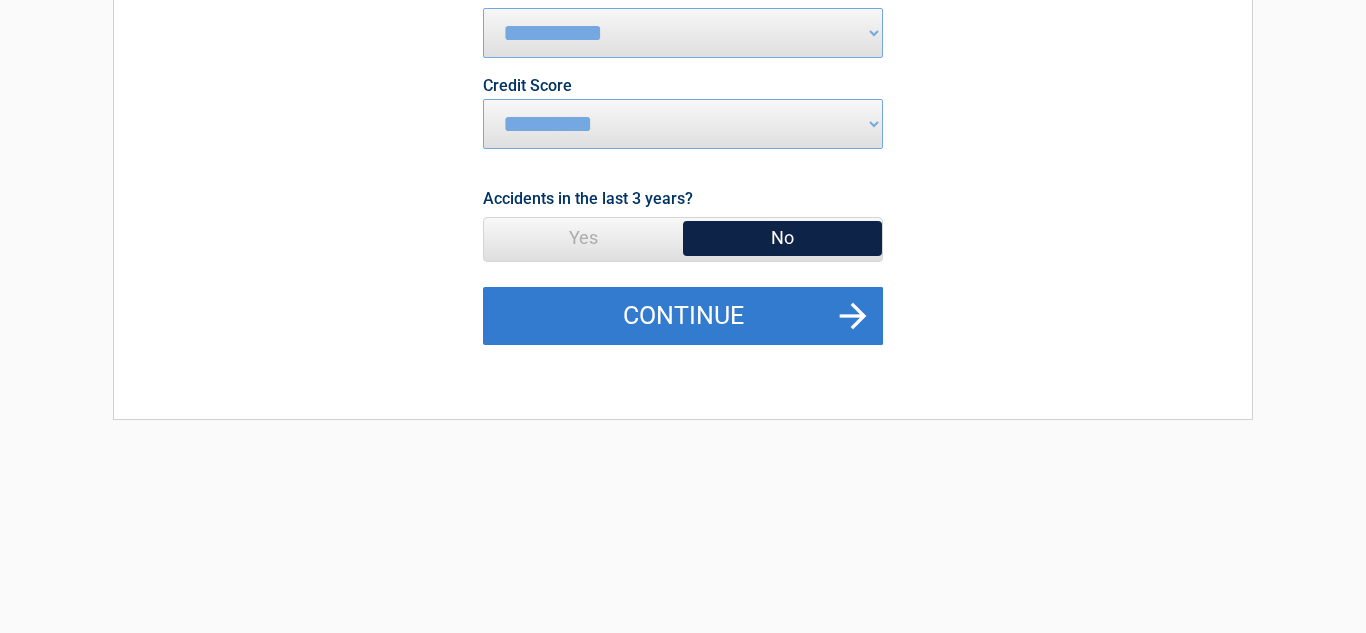 click on "Continue" at bounding box center (683, 316) 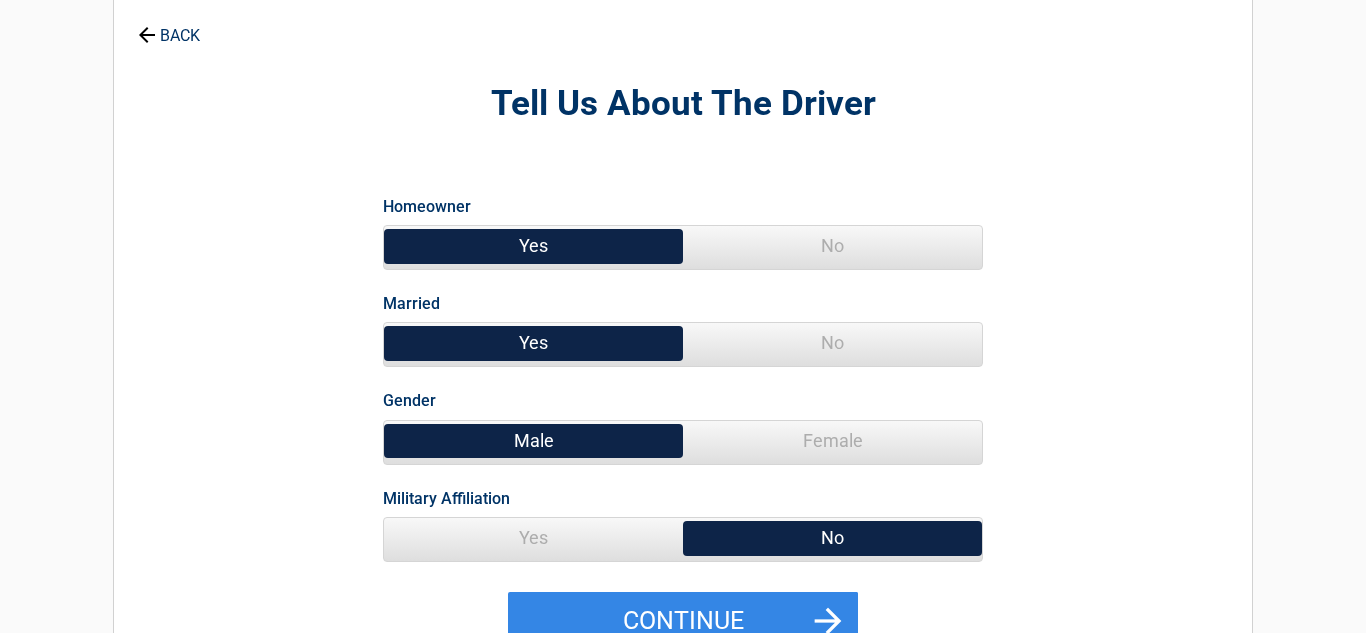 scroll, scrollTop: 0, scrollLeft: 0, axis: both 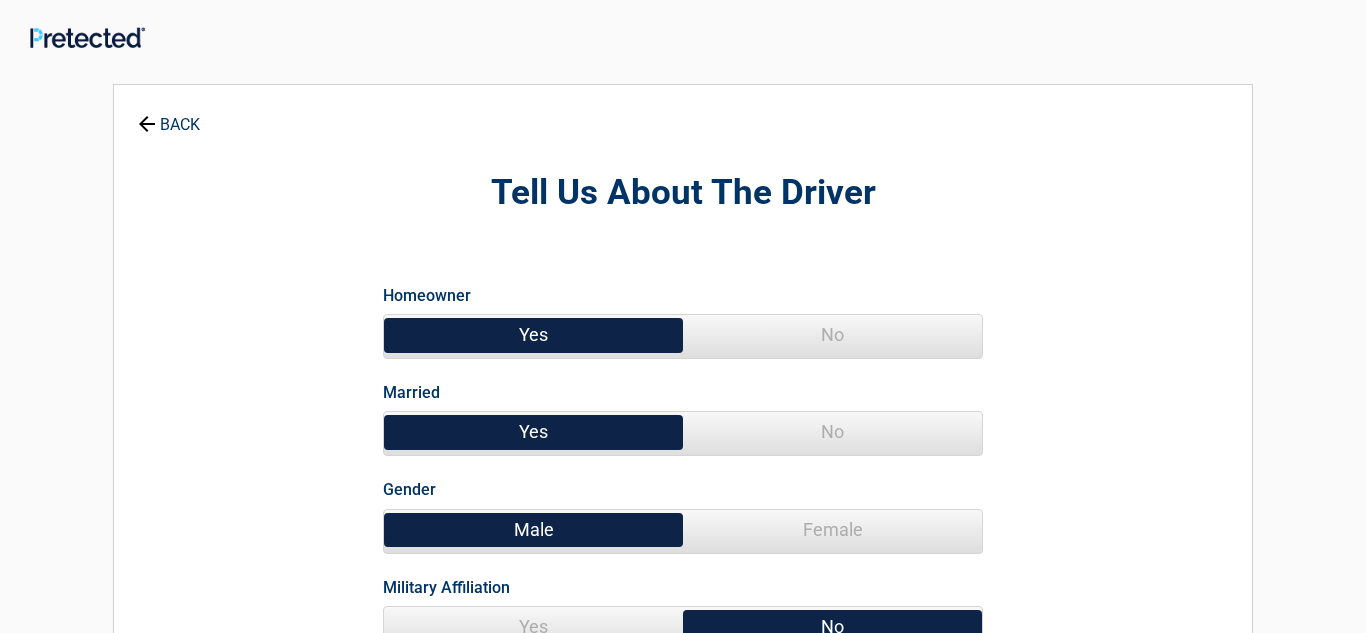 click on "No" at bounding box center (832, 432) 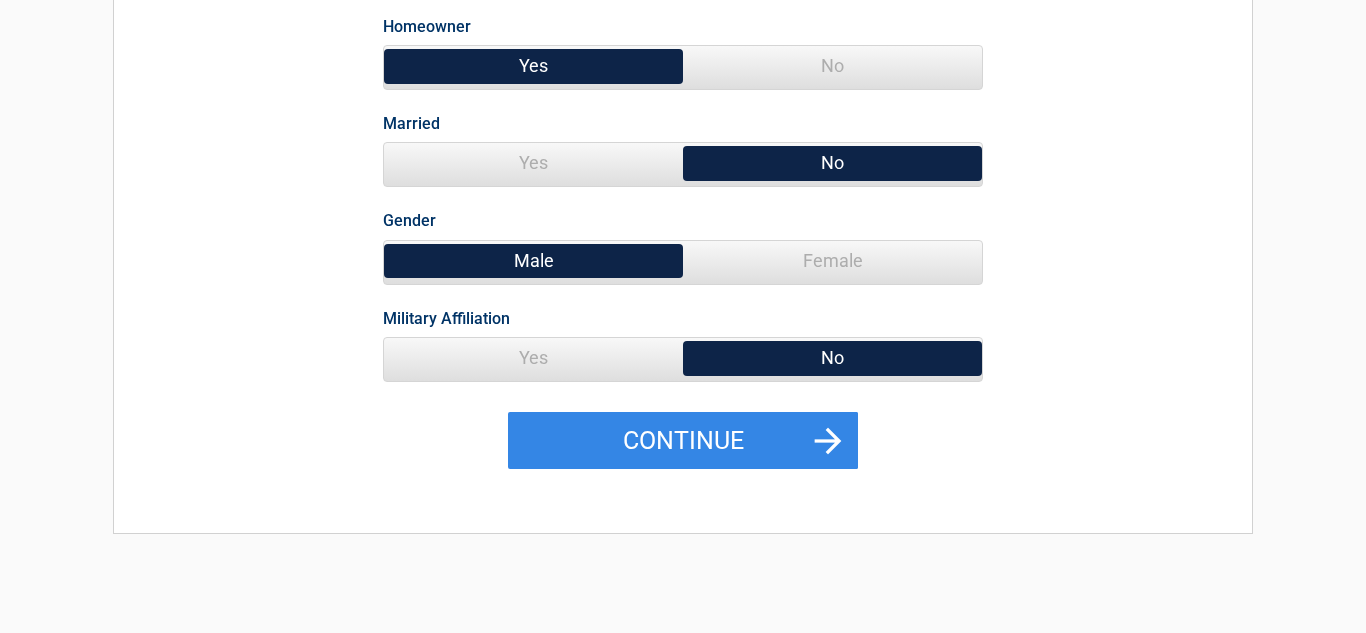 scroll, scrollTop: 271, scrollLeft: 0, axis: vertical 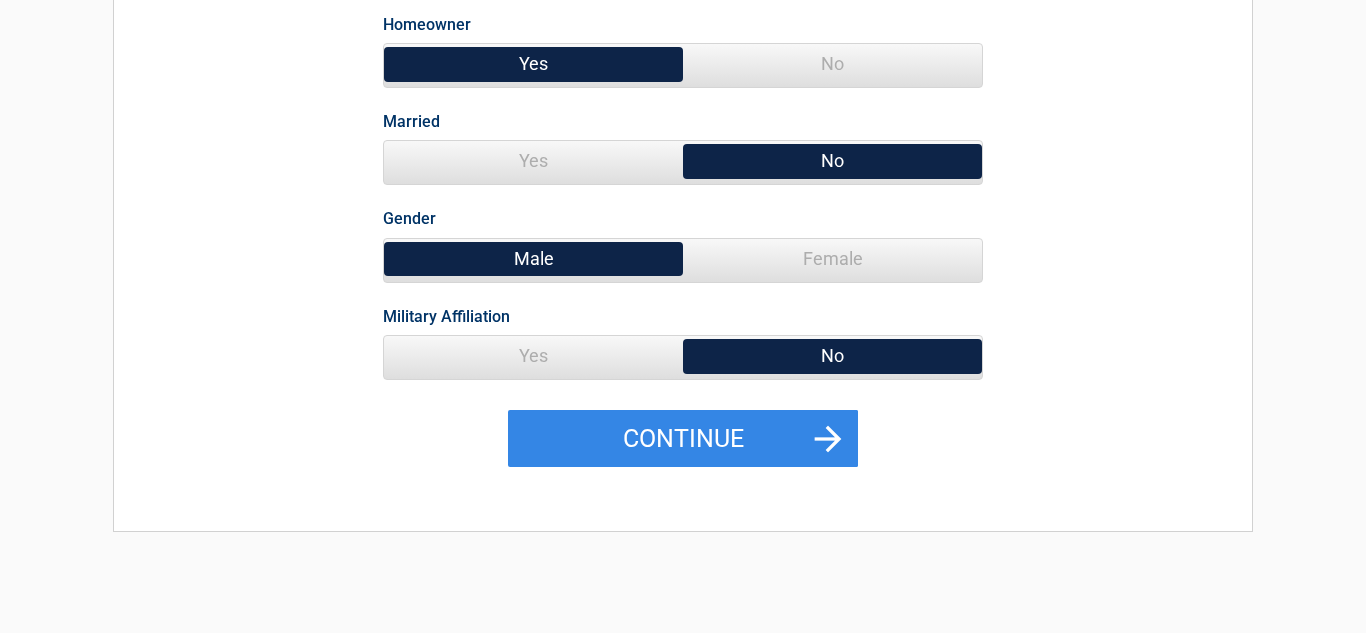 drag, startPoint x: 568, startPoint y: 349, endPoint x: 578, endPoint y: 368, distance: 21.470911 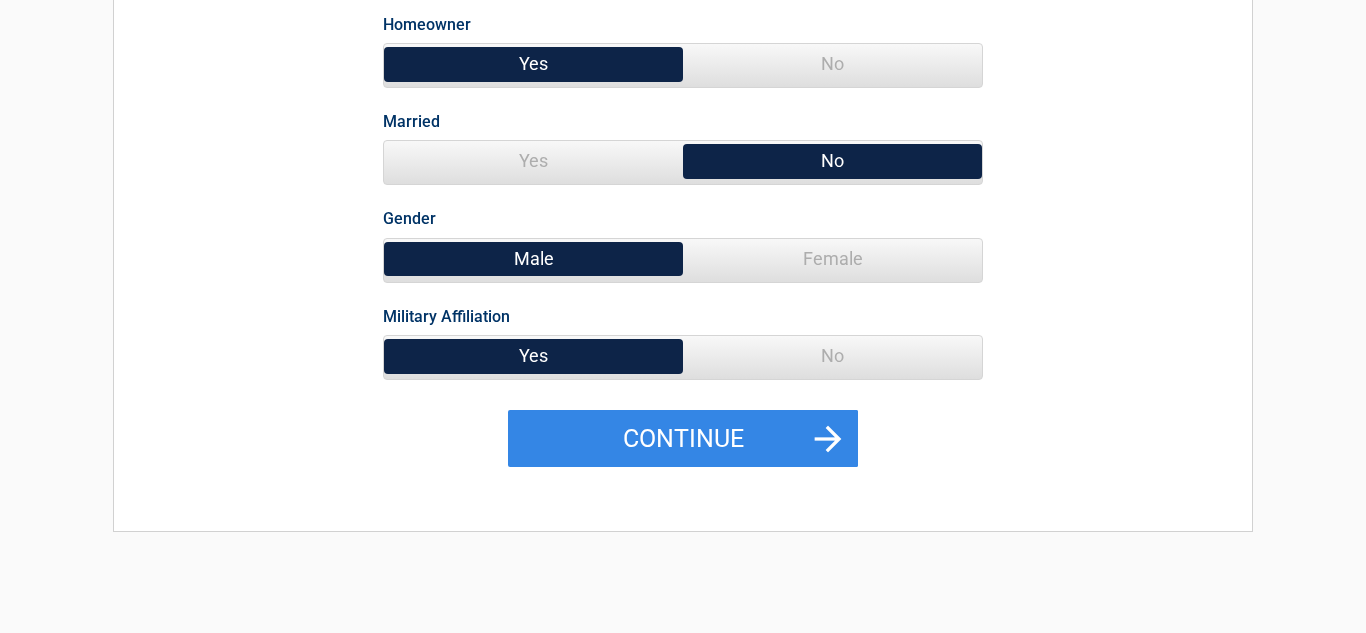 drag, startPoint x: 800, startPoint y: 362, endPoint x: 798, endPoint y: 376, distance: 14.142136 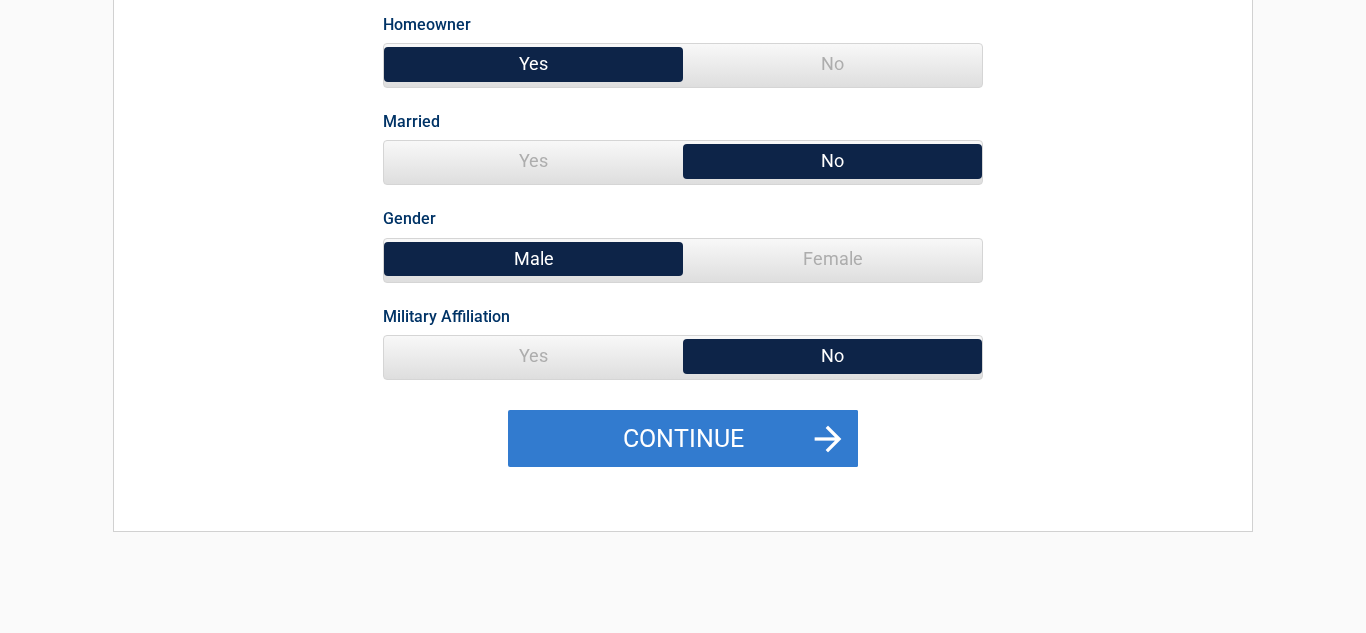 click on "Continue" at bounding box center (683, 439) 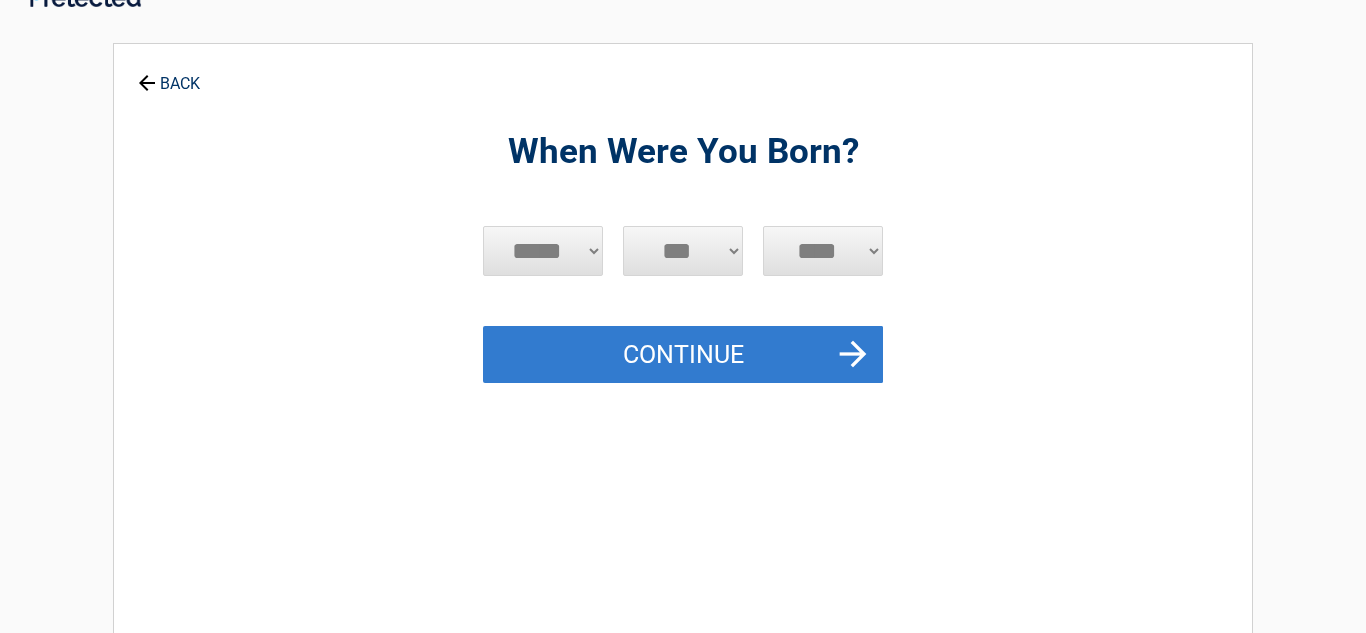 scroll, scrollTop: 0, scrollLeft: 0, axis: both 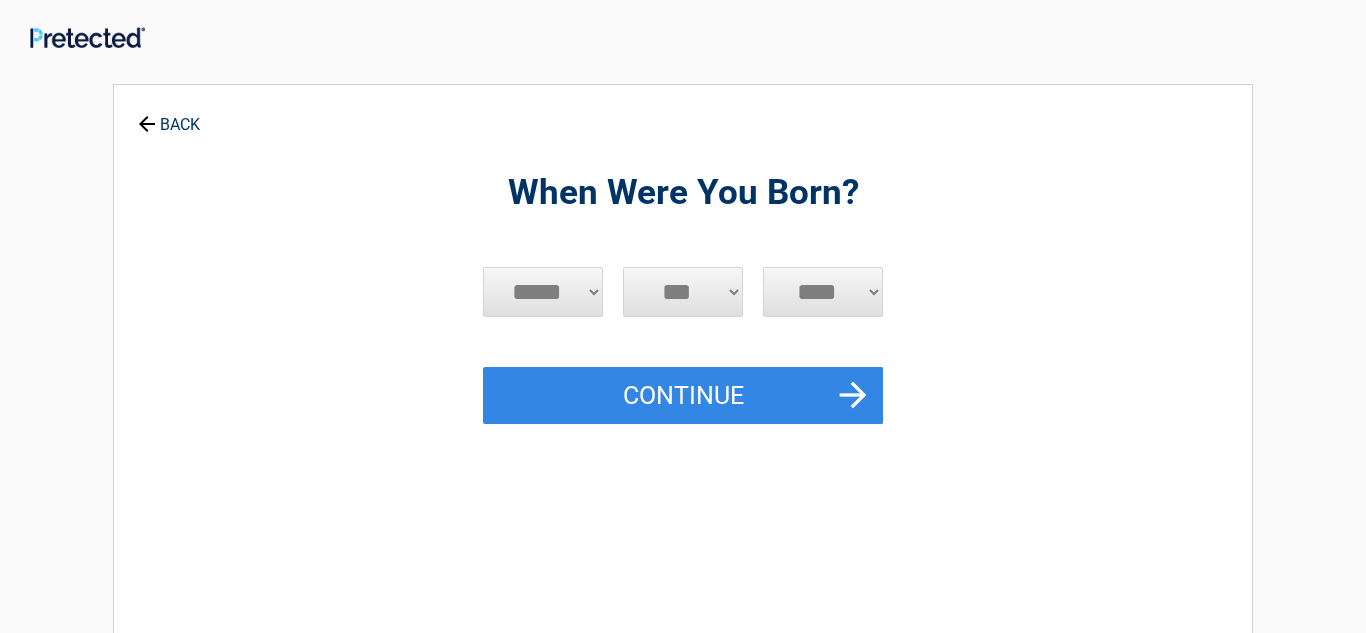 click on "*****
***
***
***
***
***
***
***
***
***
***
***
***" at bounding box center [543, 292] 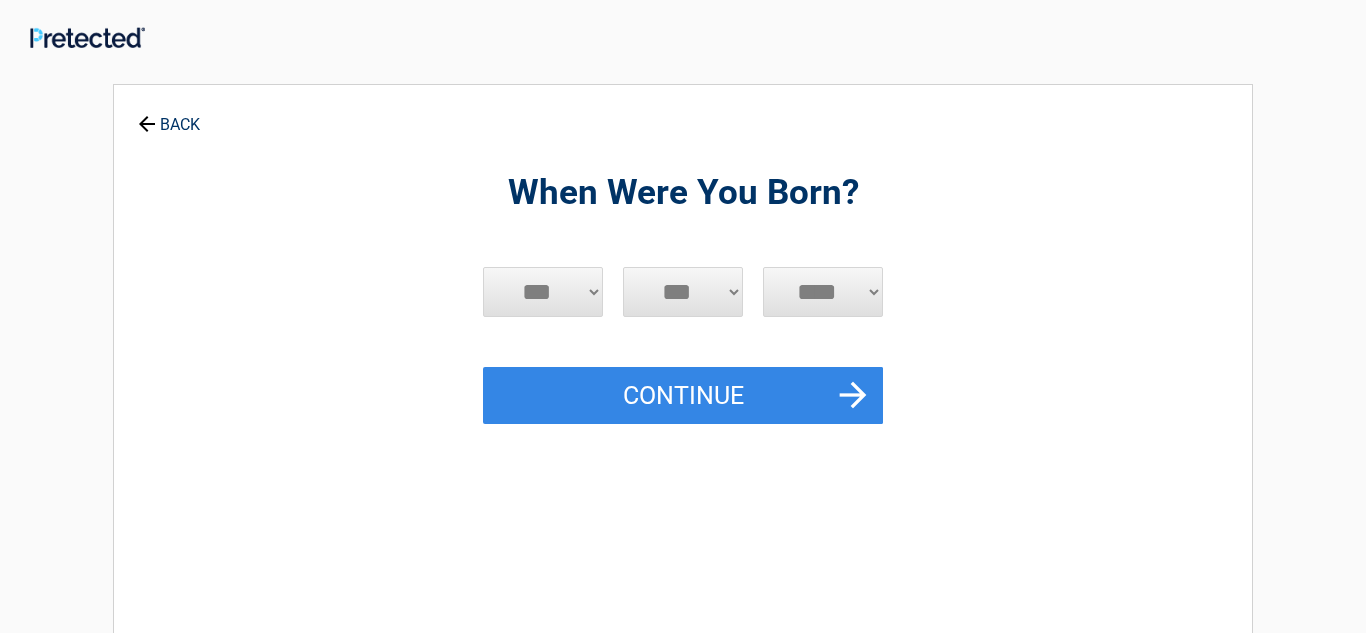 click on "*****
***
***
***
***
***
***
***
***
***
***
***
***" at bounding box center [543, 292] 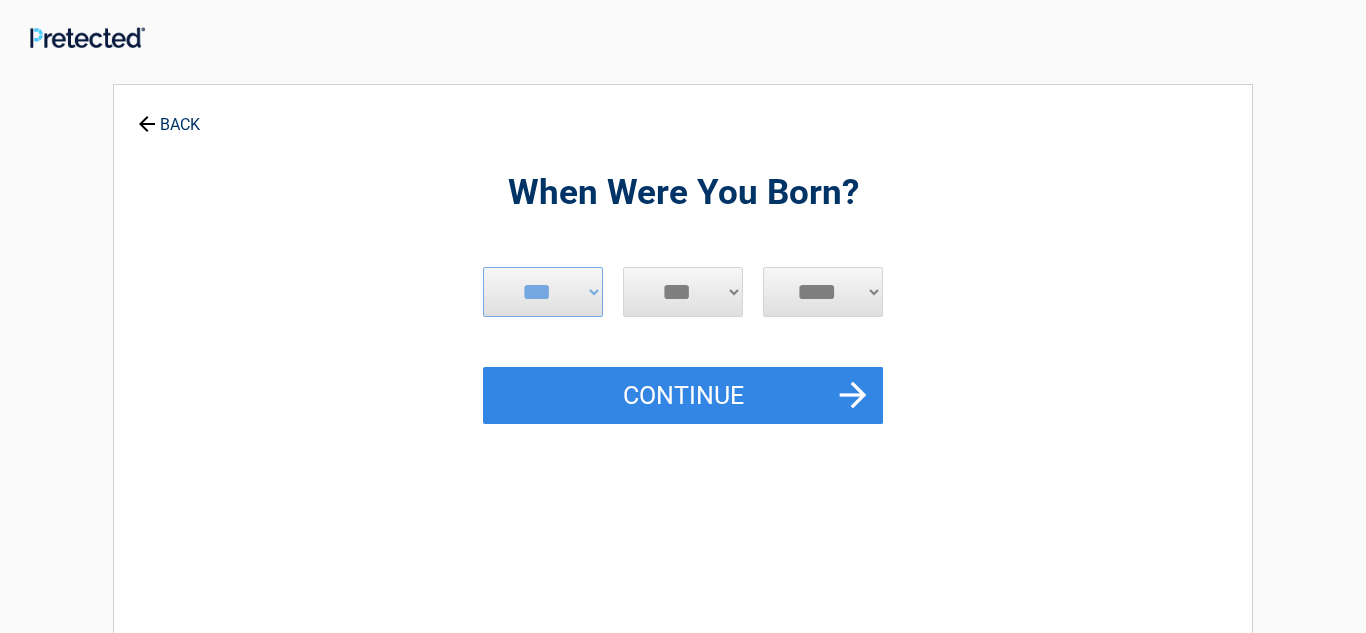 click on "*** * * * * * * * * * ** ** ** ** ** ** ** ** ** ** ** ** ** ** ** ** ** ** ** ** ** **" at bounding box center (683, 292) 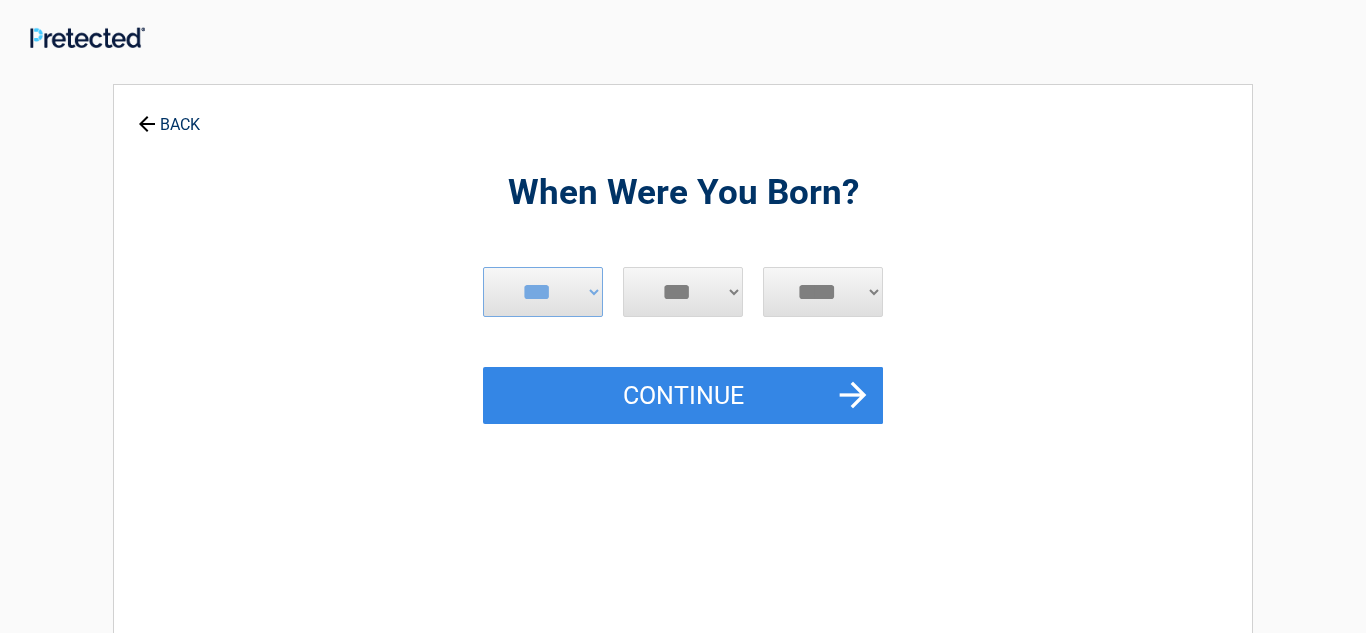 select on "*" 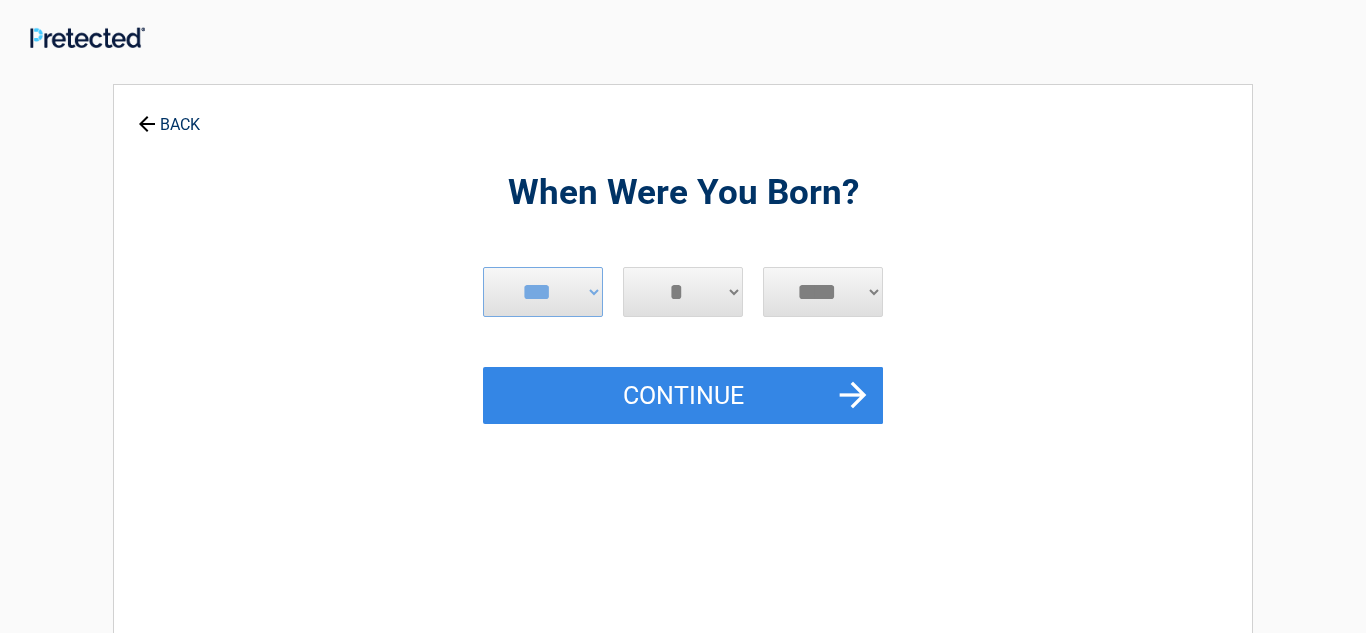 click on "*** * * * * * * * * * ** ** ** ** ** ** ** ** ** ** ** ** ** ** ** ** ** ** ** ** ** **" at bounding box center (683, 292) 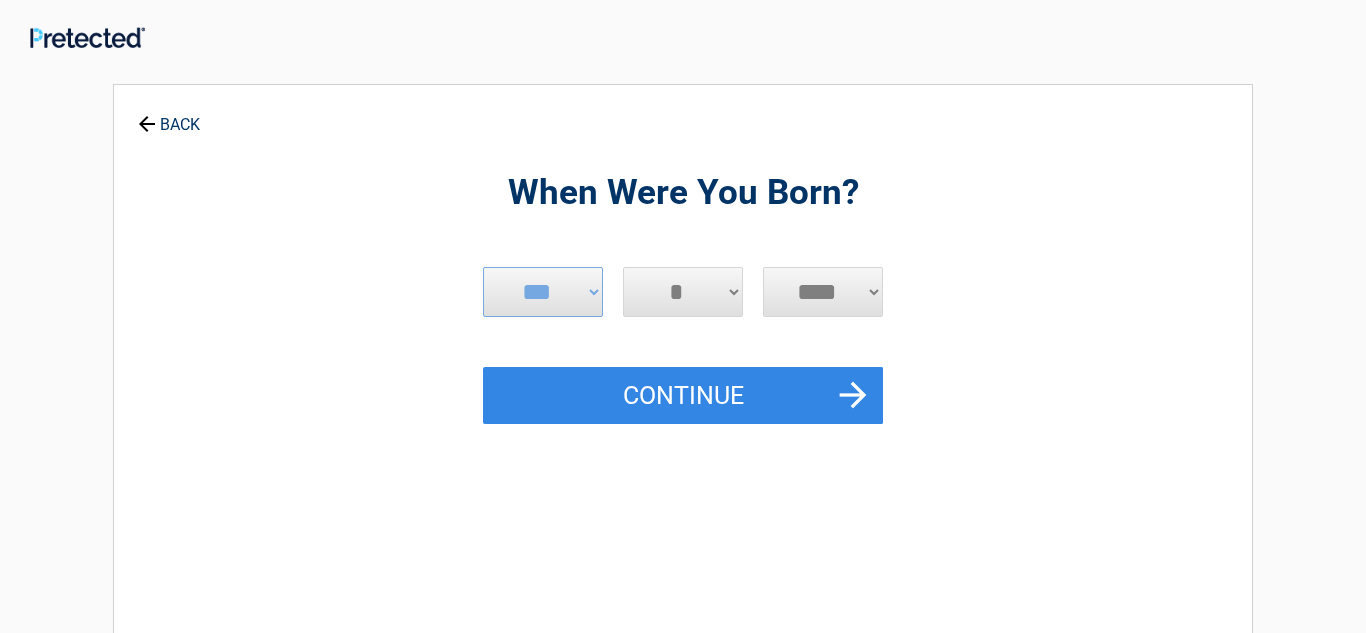click on "****
****
****
****
****
****
****
****
****
****
****
****
****
****
****
****
****
****
****
****
****
****
****
****
****
****
****
****
****
****
****
****
****
****
****
****
****
****
****
****
****
****
****
****
****
****
****
****
****
****
****
****
****
****
****
****
****
****
****
****
****
****
****
****" at bounding box center [823, 292] 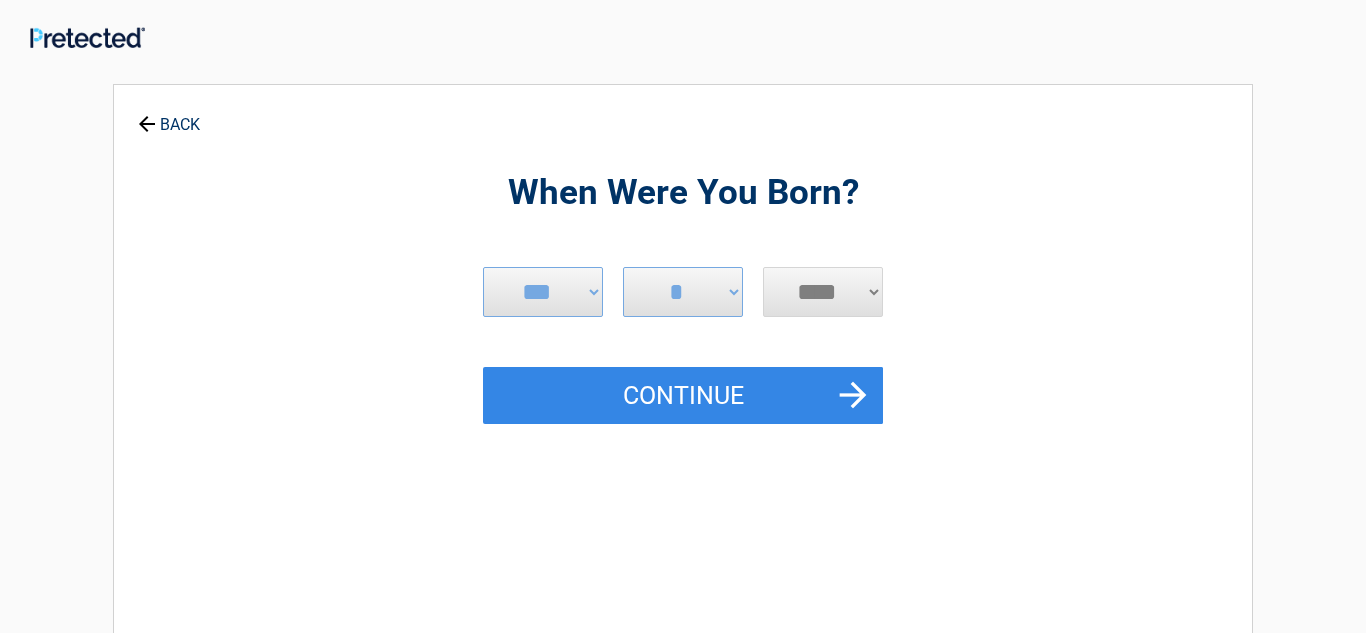 select on "****" 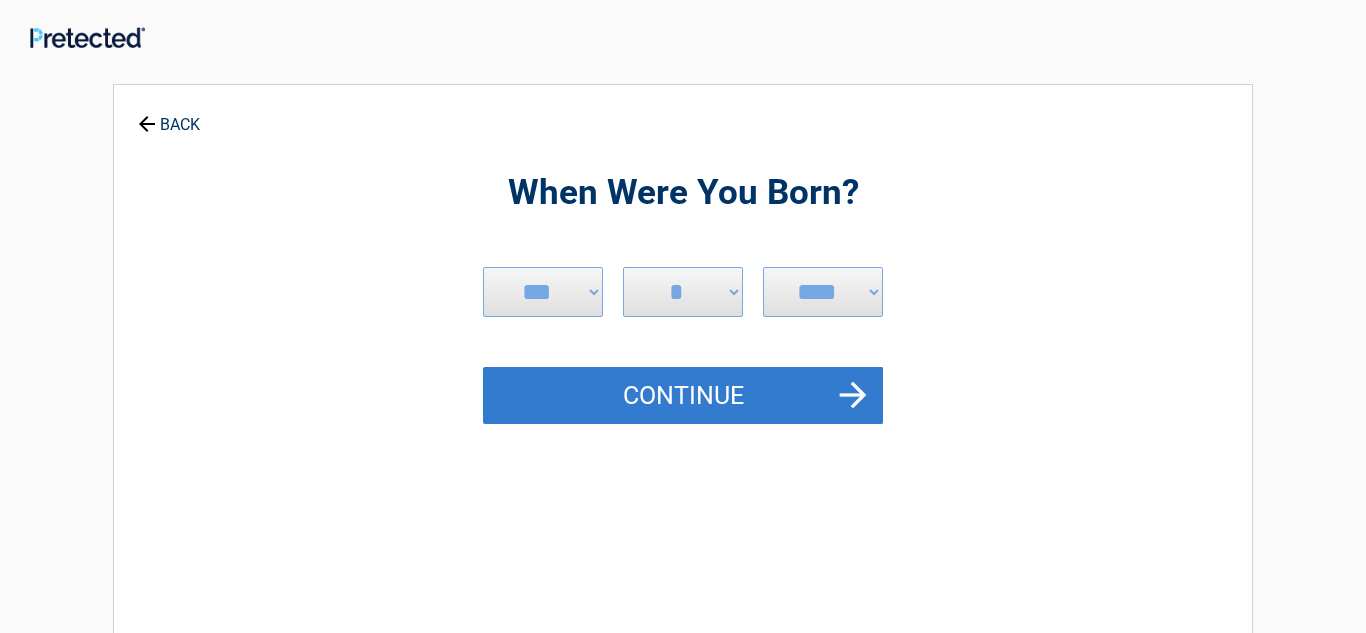 click on "Continue" at bounding box center (683, 396) 